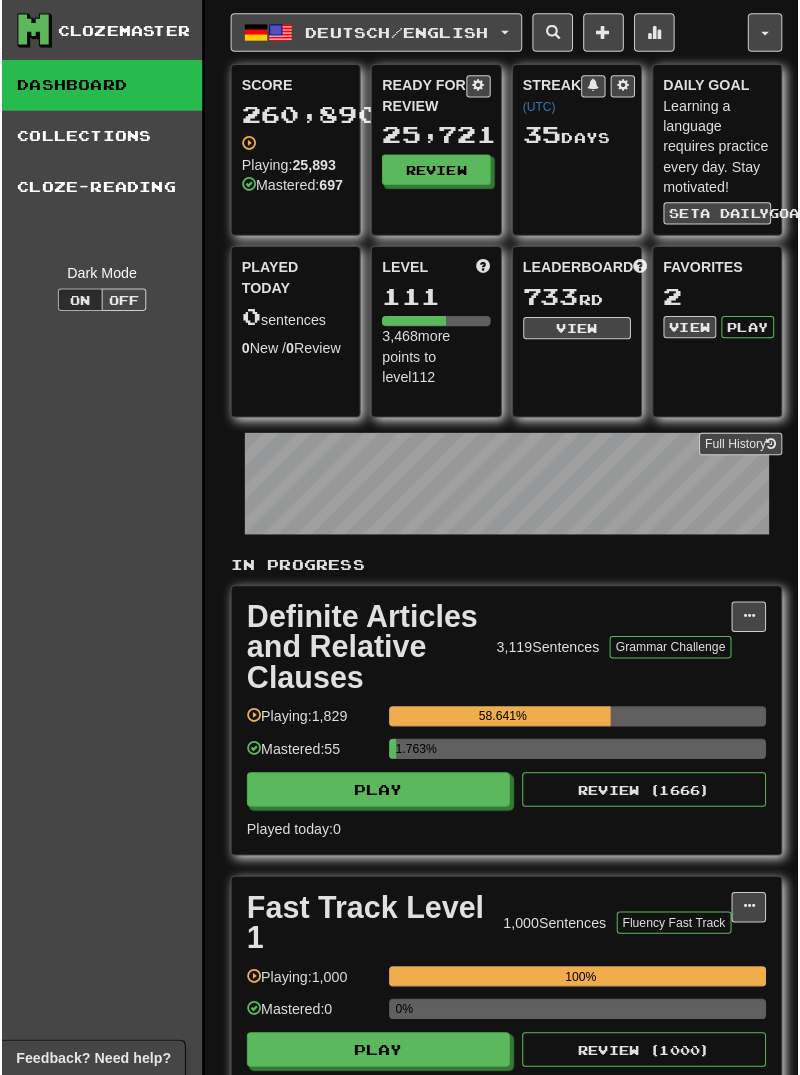scroll, scrollTop: 0, scrollLeft: 0, axis: both 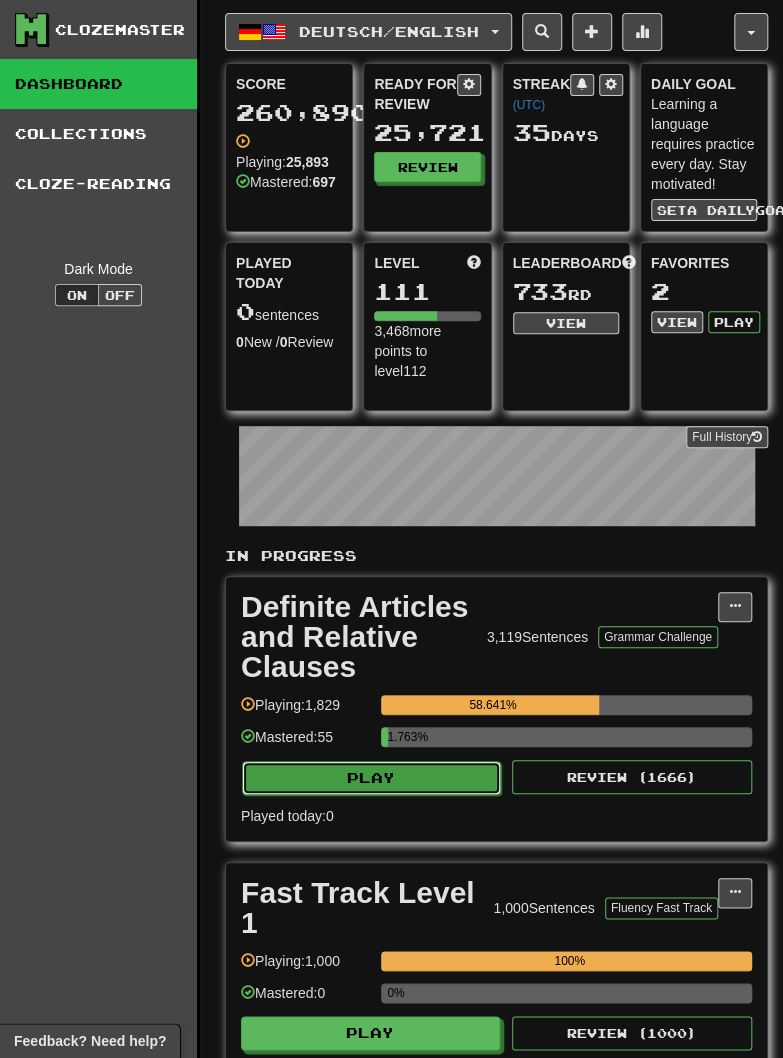 click on "Play" 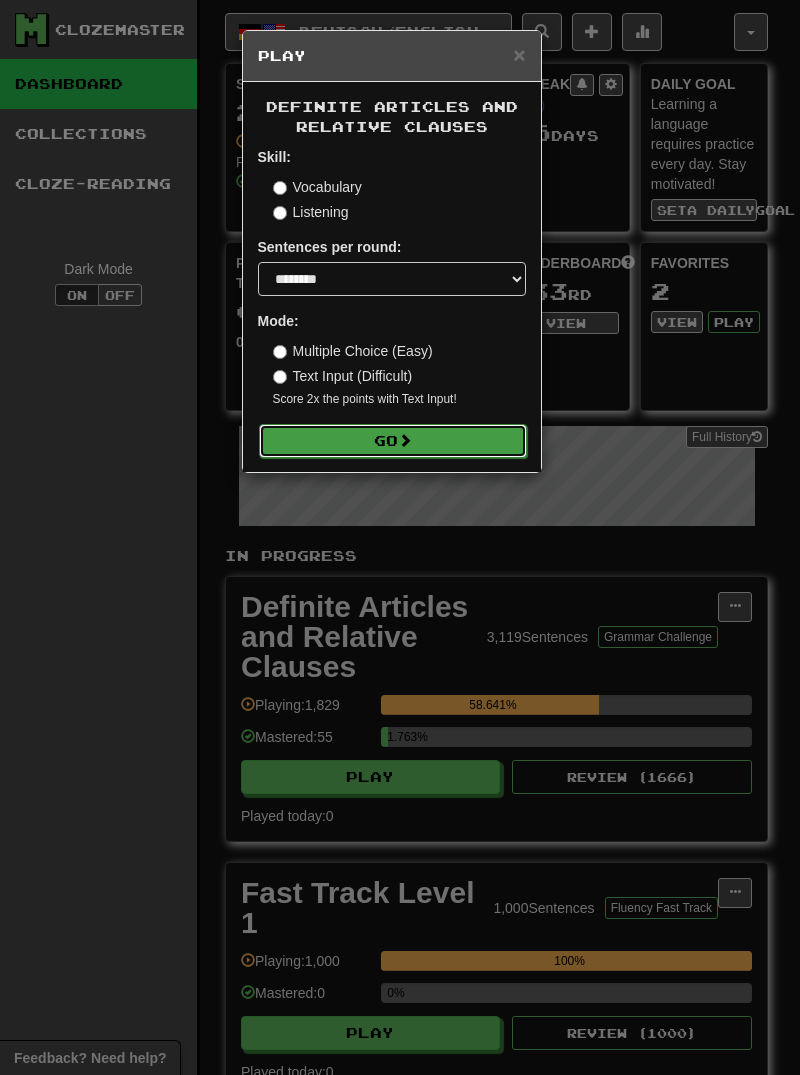 click on "Go" at bounding box center [393, 441] 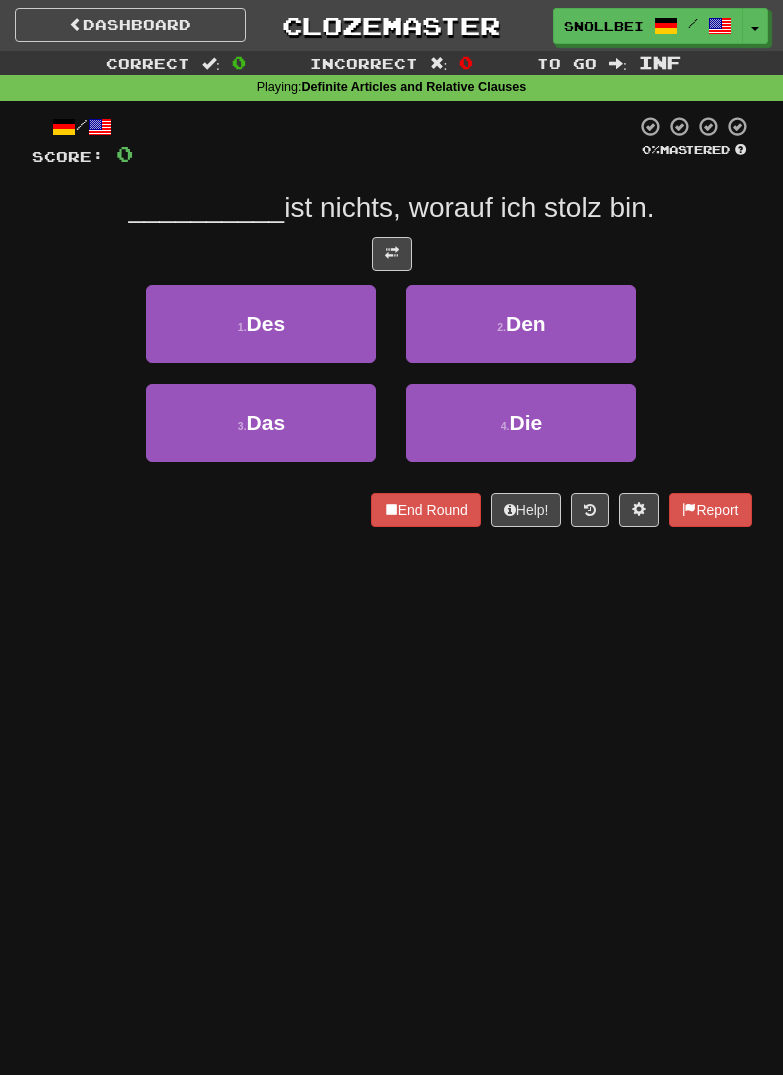 scroll, scrollTop: 0, scrollLeft: 0, axis: both 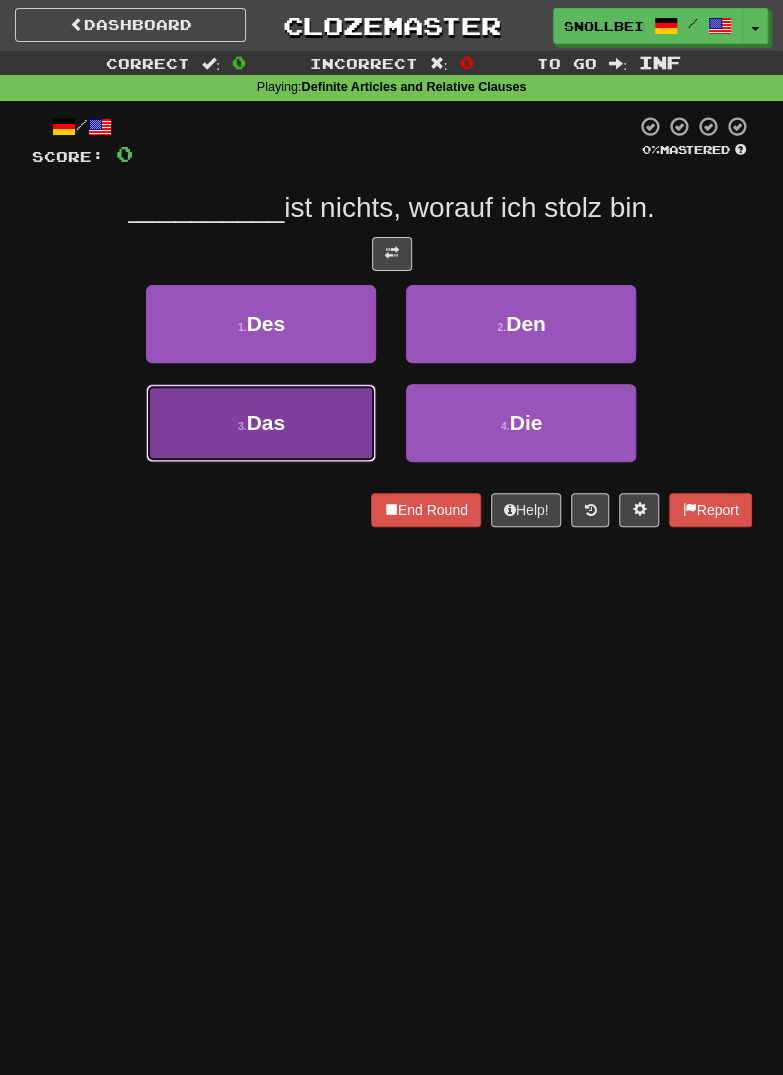 click on "3 ." at bounding box center (242, 426) 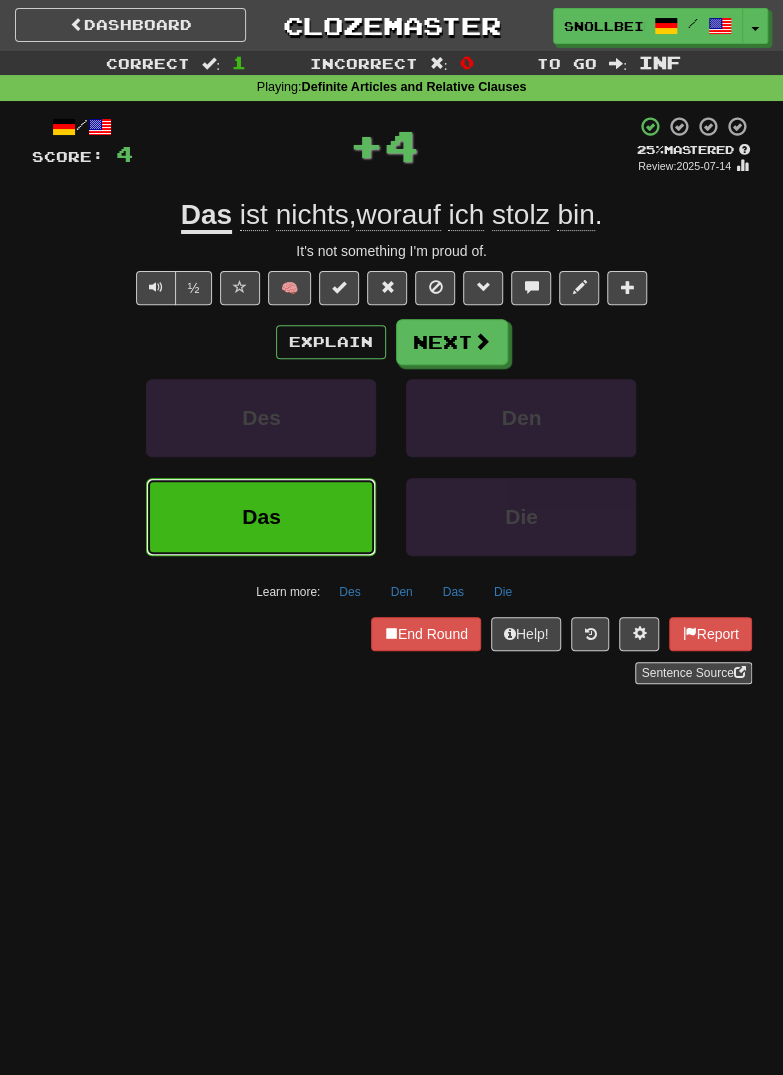 click on "Das" at bounding box center [261, 517] 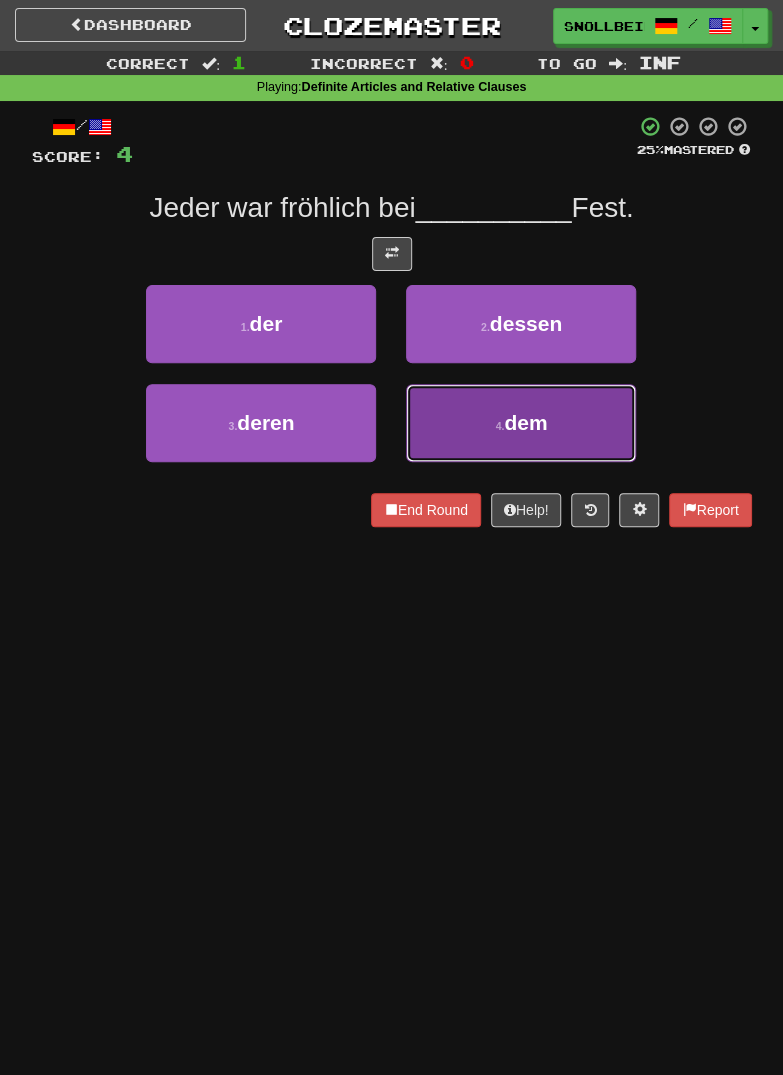 click on "4 .  dem" at bounding box center (521, 423) 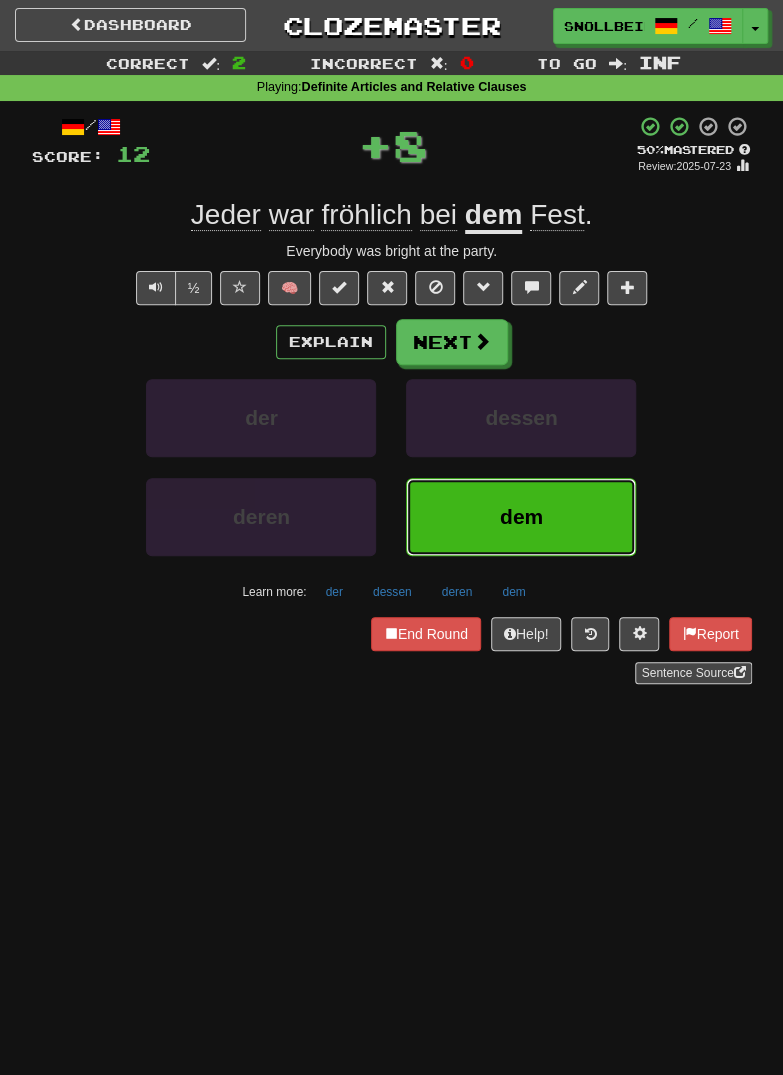 click on "dem" at bounding box center (521, 517) 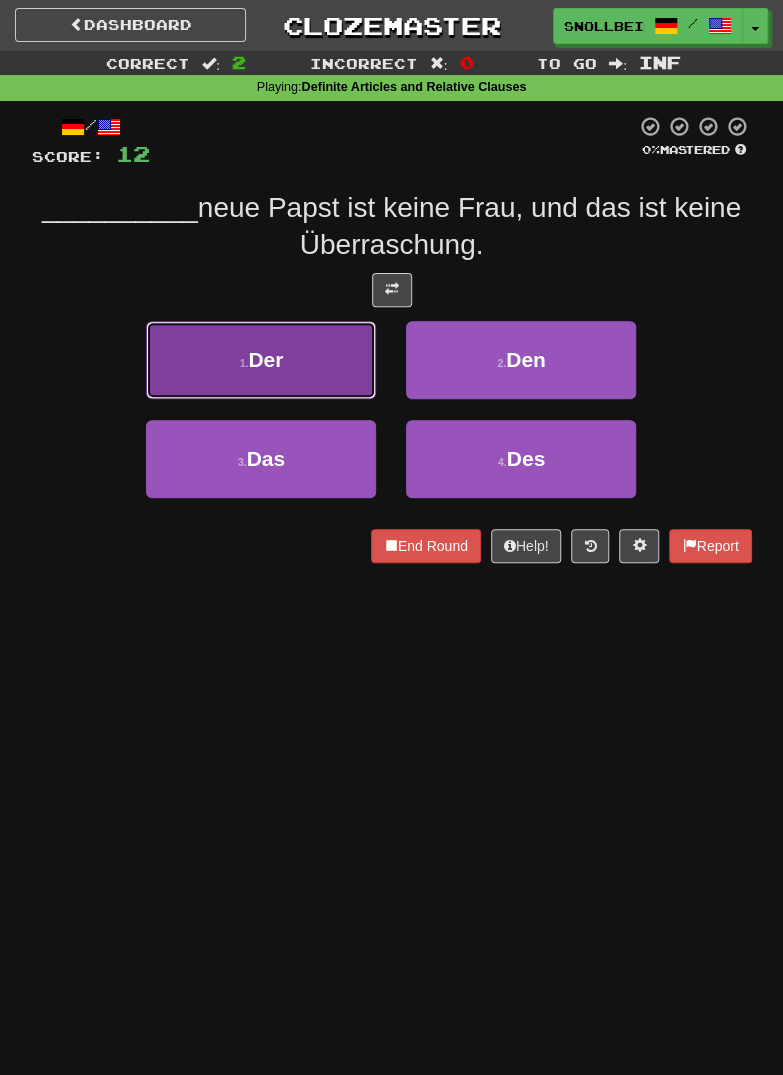 click on "Der" at bounding box center [265, 359] 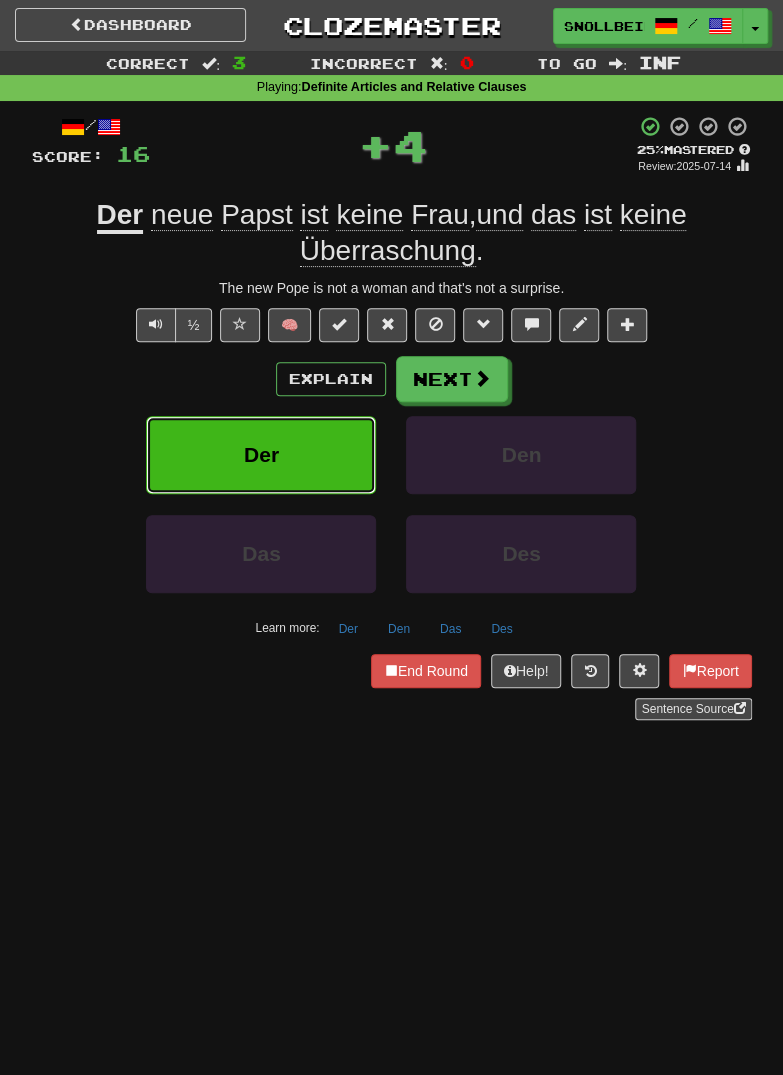 click on "Der" at bounding box center (261, 455) 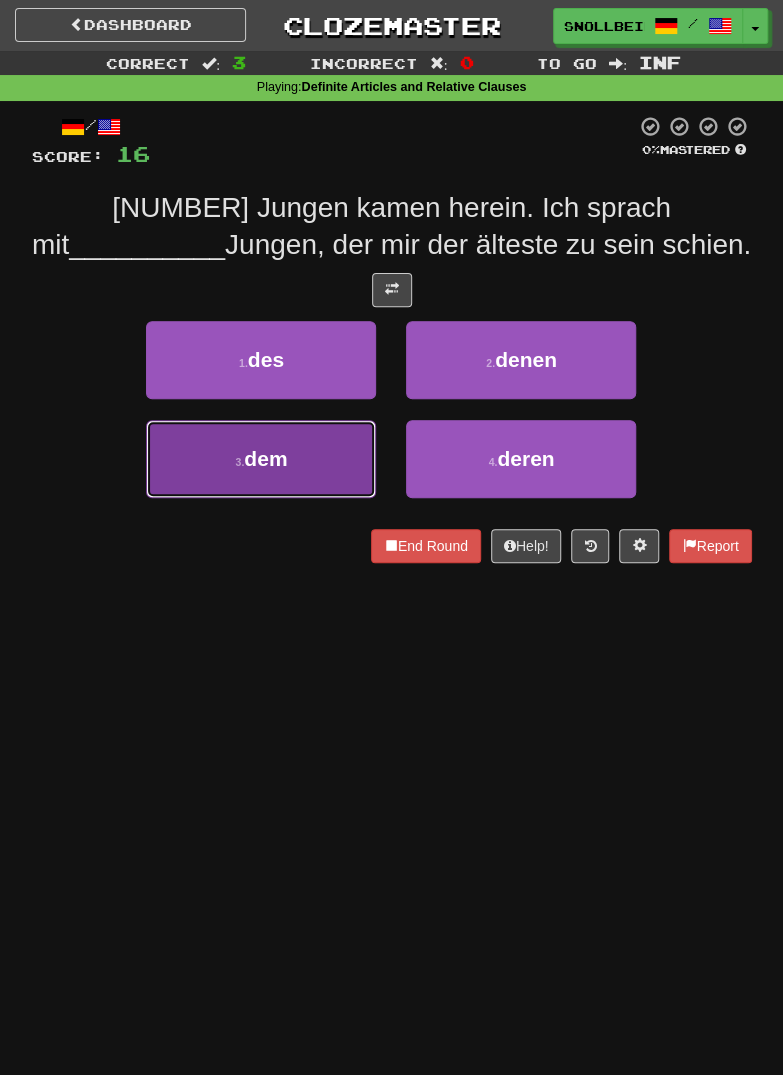 click on "3 .  dem" at bounding box center [261, 459] 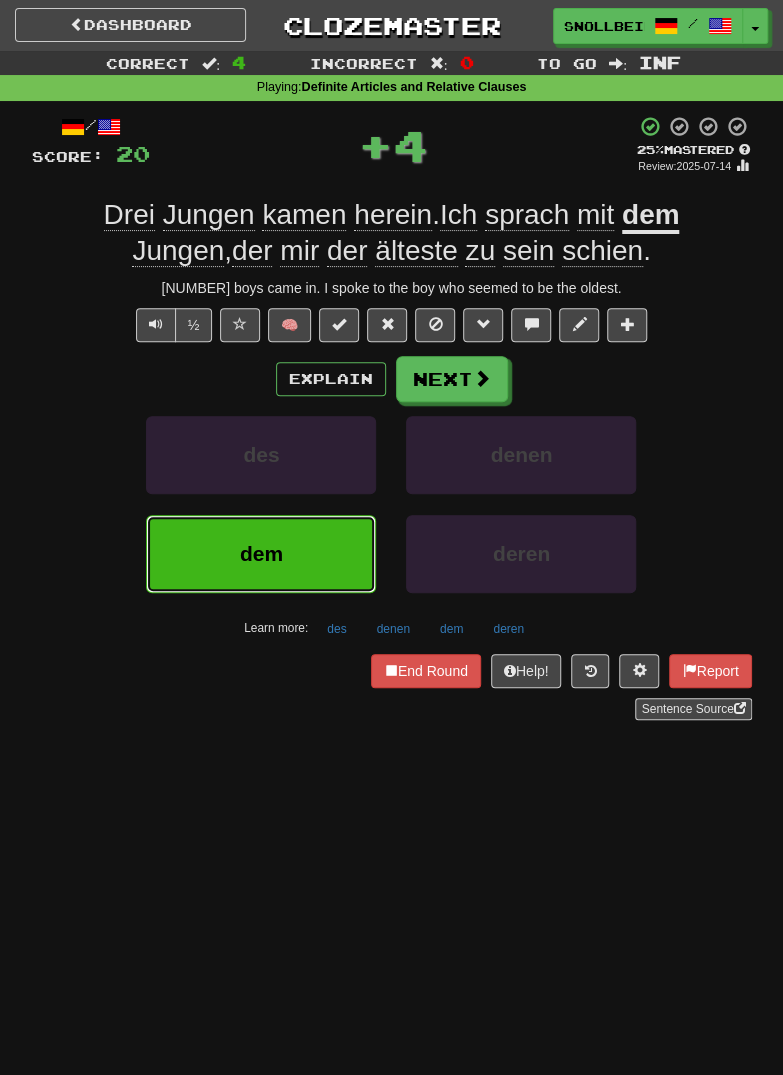 click on "dem" at bounding box center [261, 554] 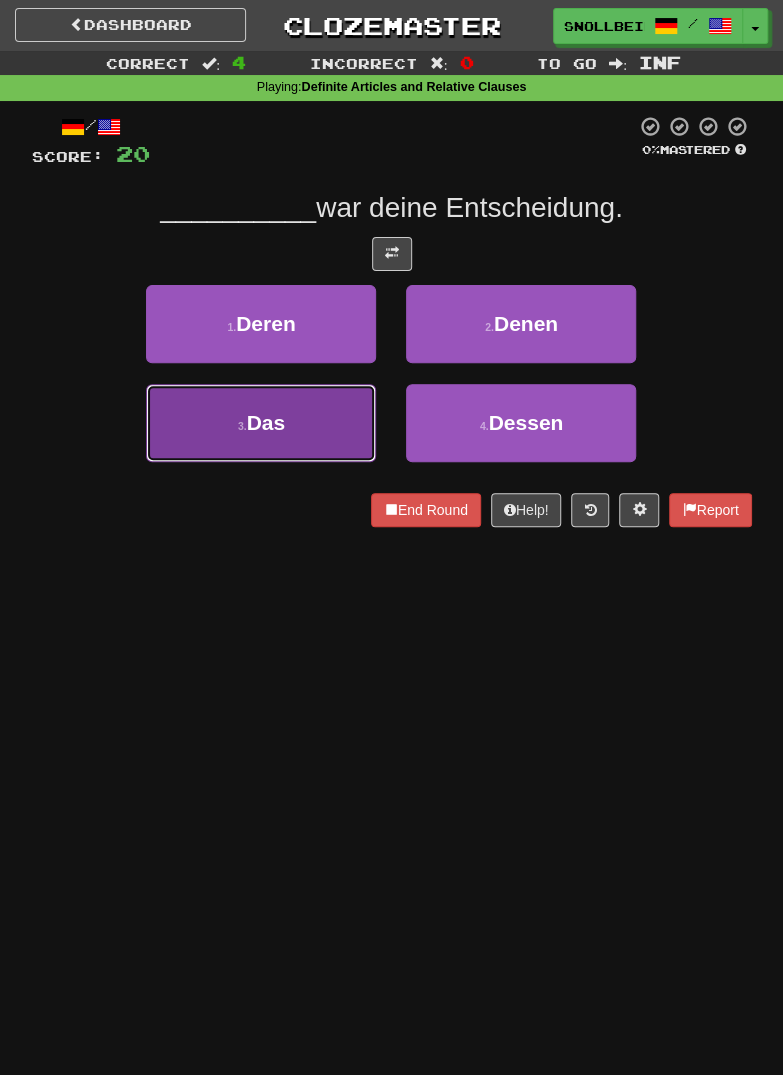 click on "3 .  Das" at bounding box center [261, 423] 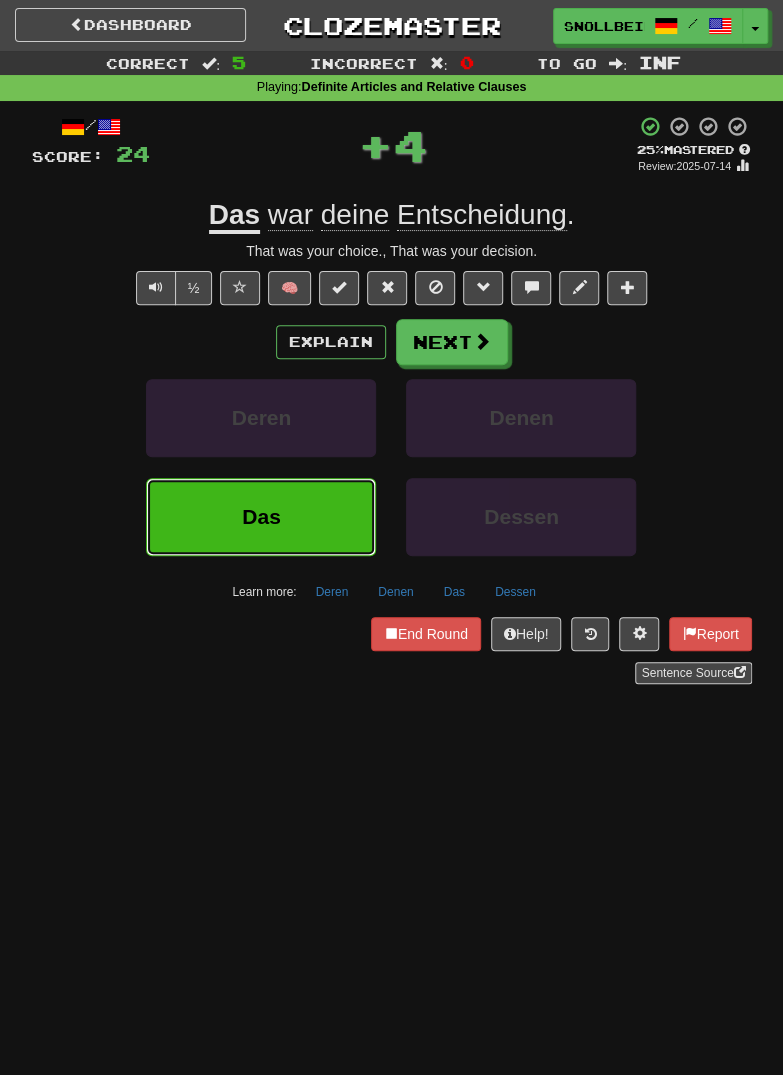 click on "Das" at bounding box center [261, 517] 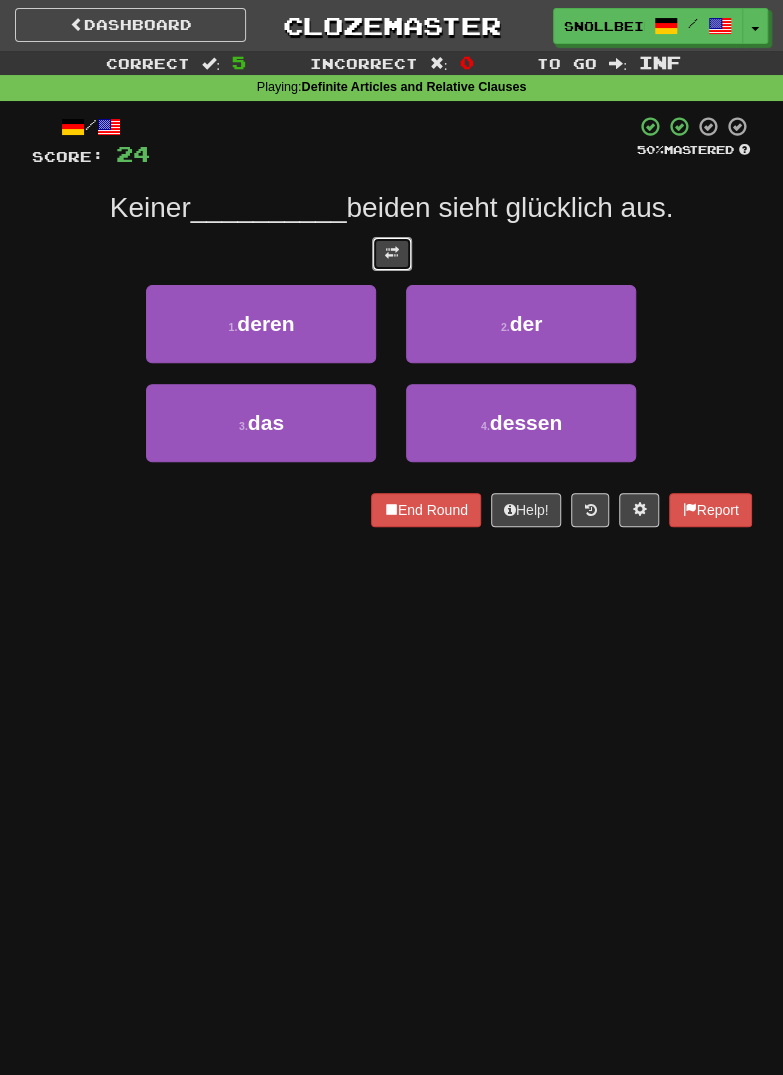 click at bounding box center [392, 253] 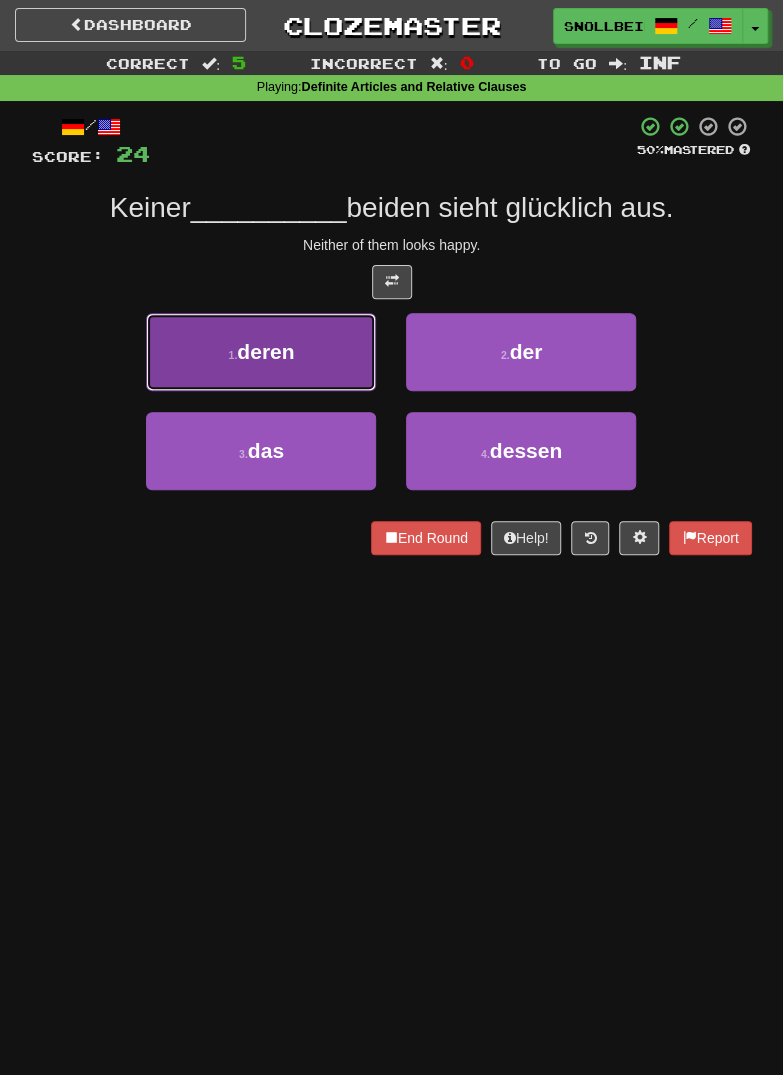 click on "1 .  deren" at bounding box center (261, 352) 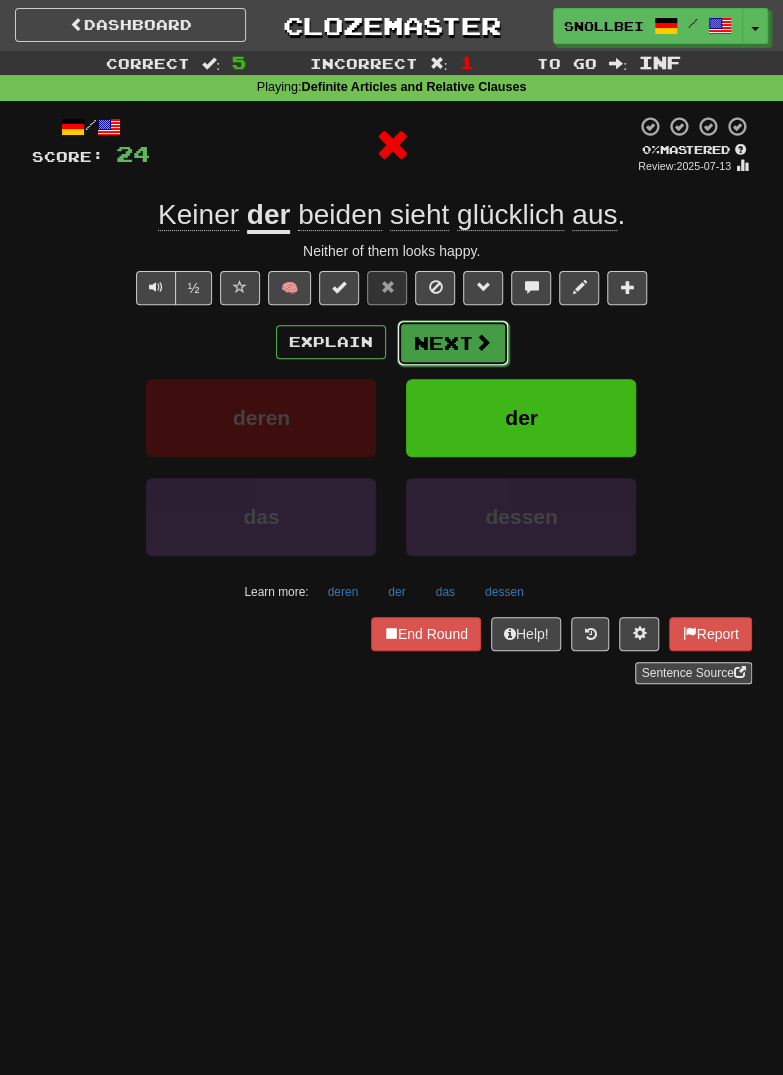 click on "Next" at bounding box center [453, 343] 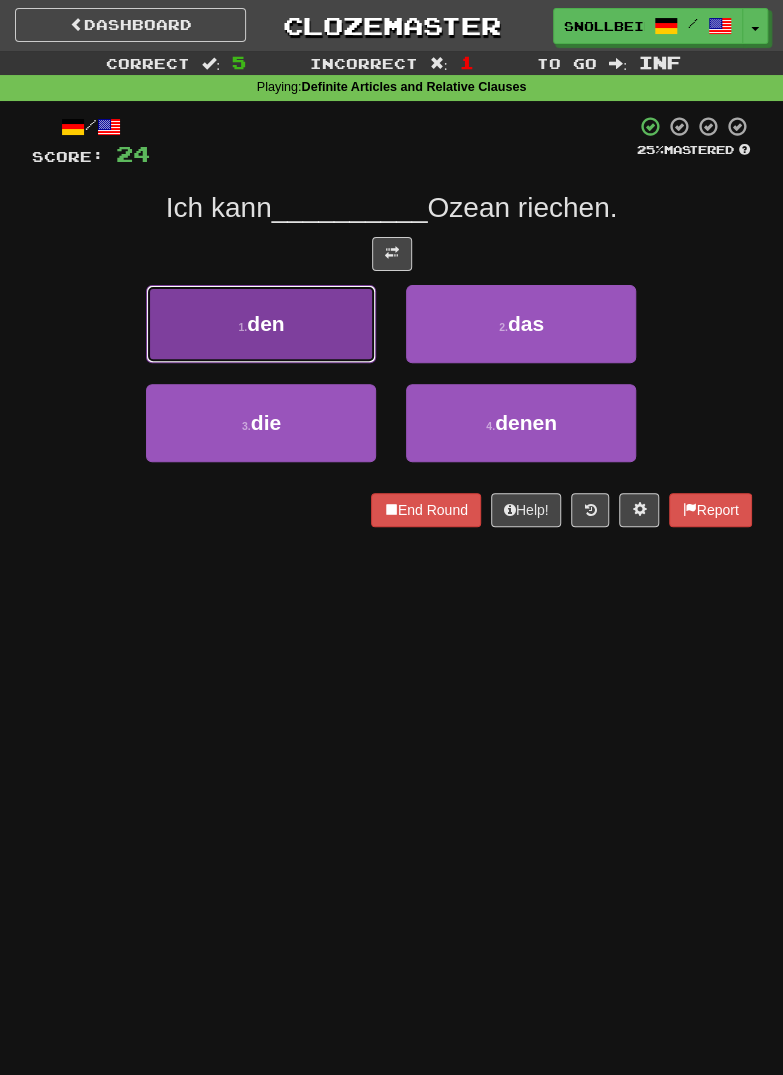 click on "1 .  den" at bounding box center (261, 324) 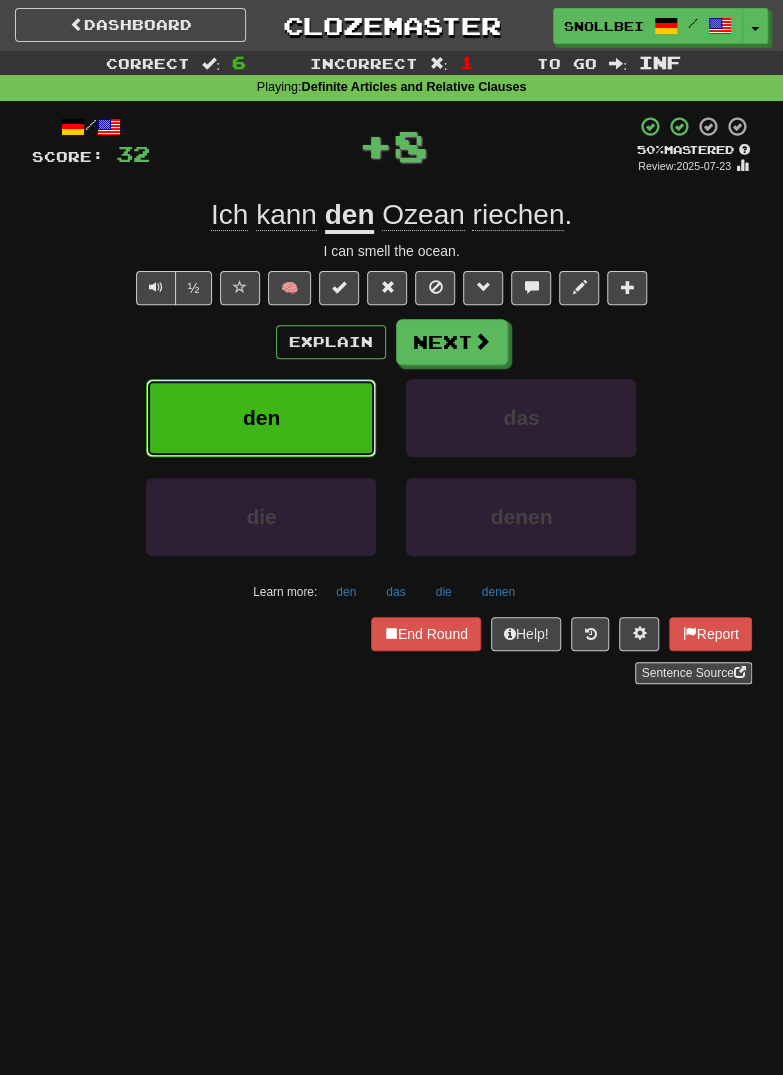 click on "den" at bounding box center [261, 418] 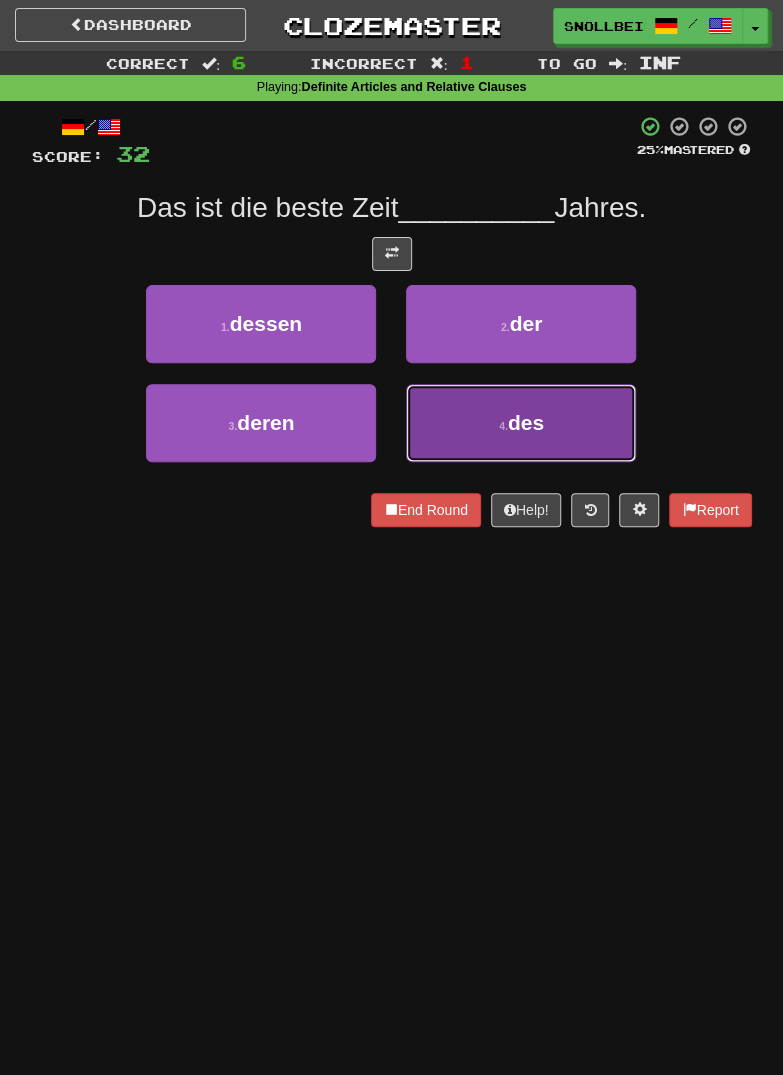 click on "4 .  des" at bounding box center [521, 423] 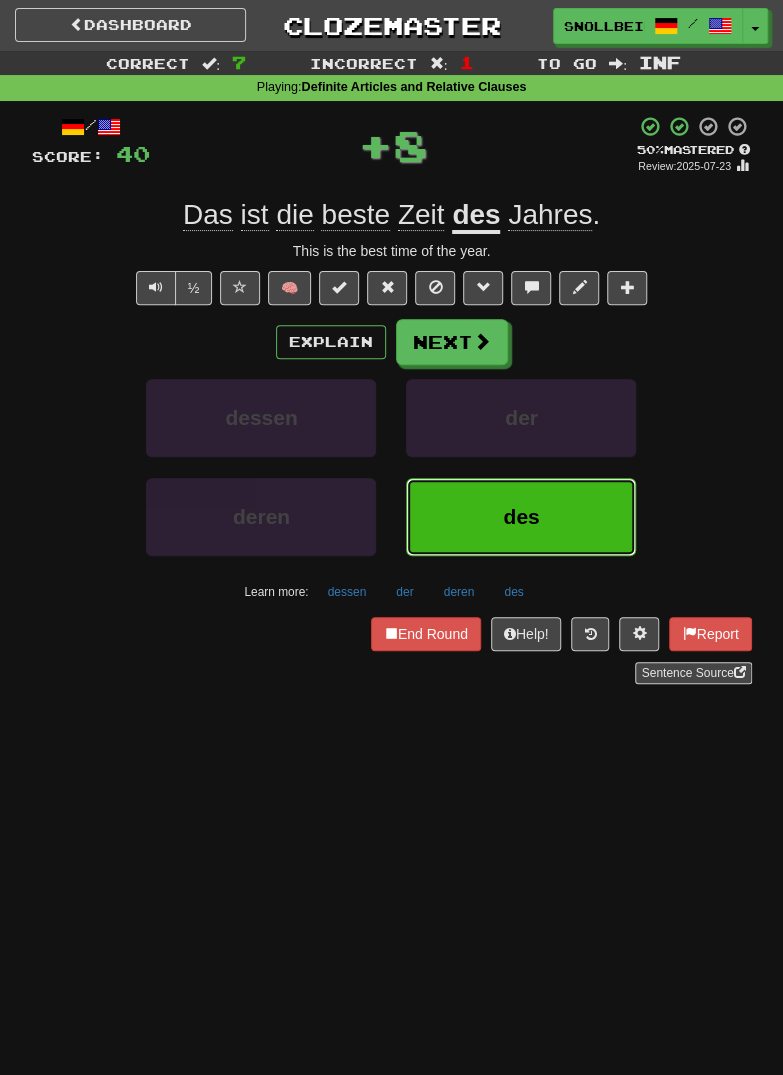 click on "des" at bounding box center (521, 517) 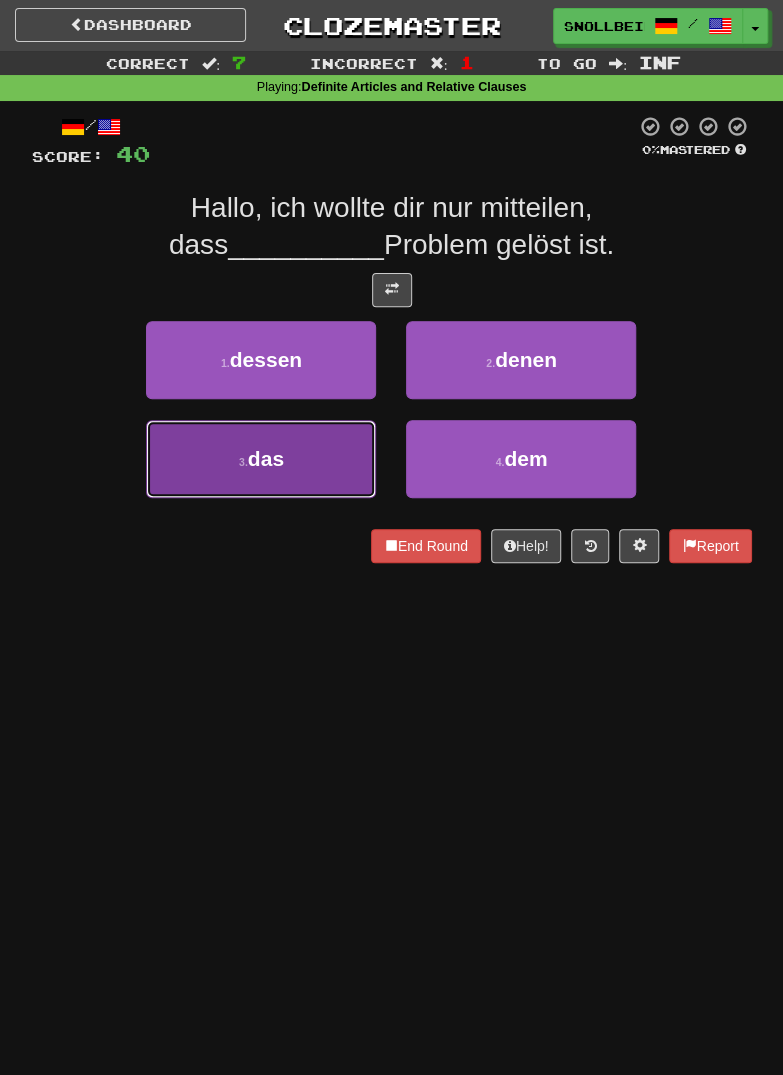 click on "3 .  das" at bounding box center [261, 459] 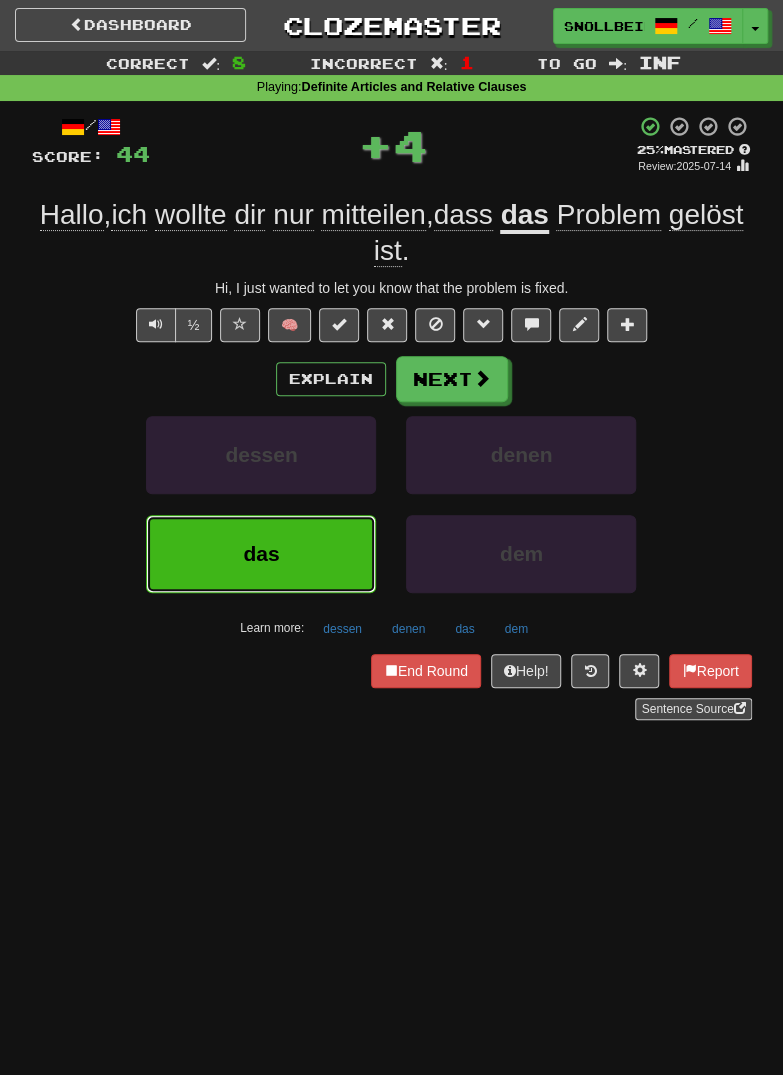 click on "das" at bounding box center (261, 554) 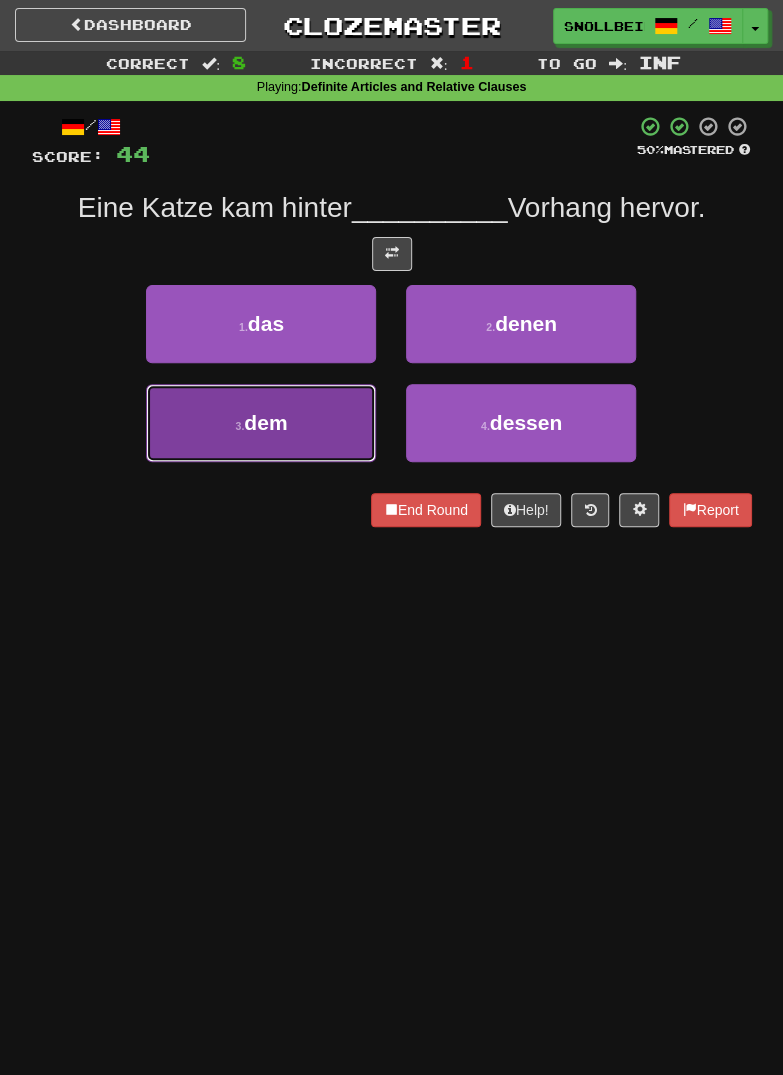 click on "3 .  dem" at bounding box center [261, 423] 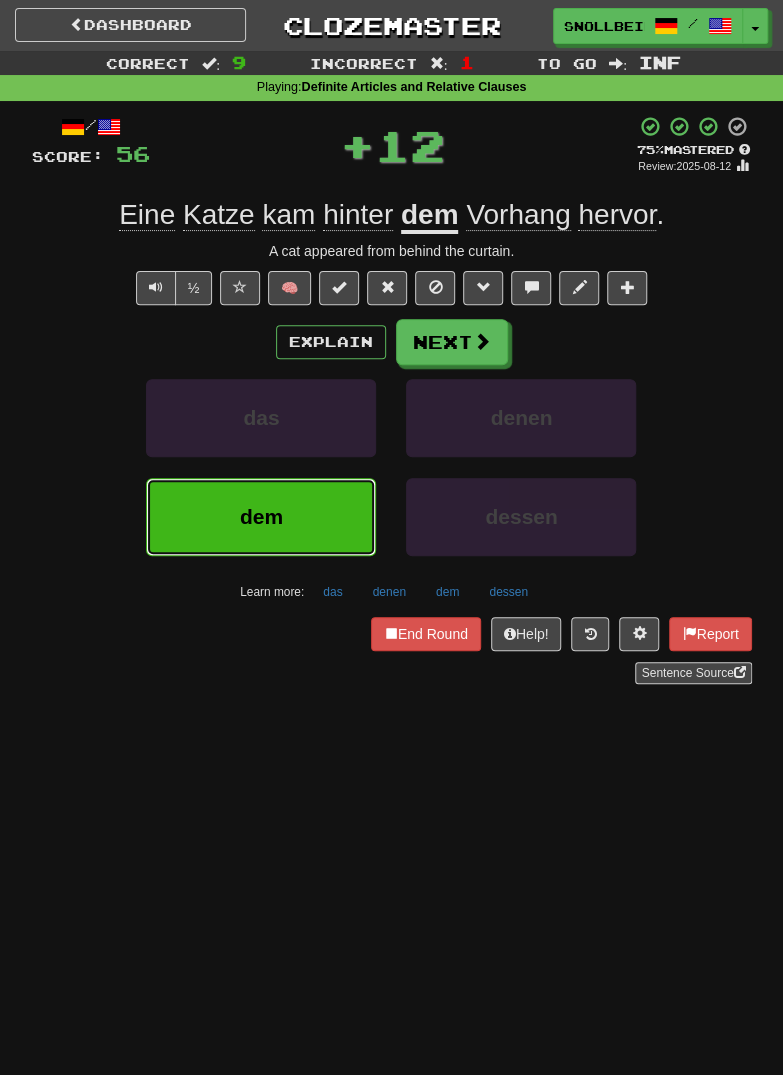 click on "dem" at bounding box center (261, 517) 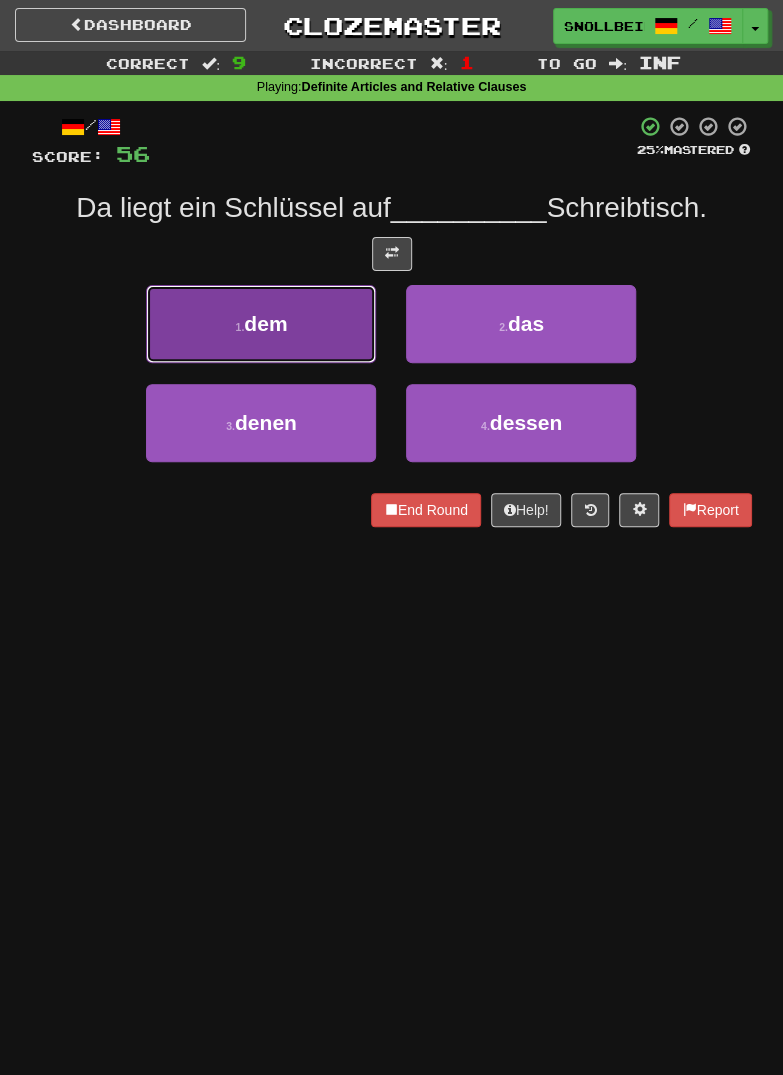 click on "1 .  dem" at bounding box center [261, 324] 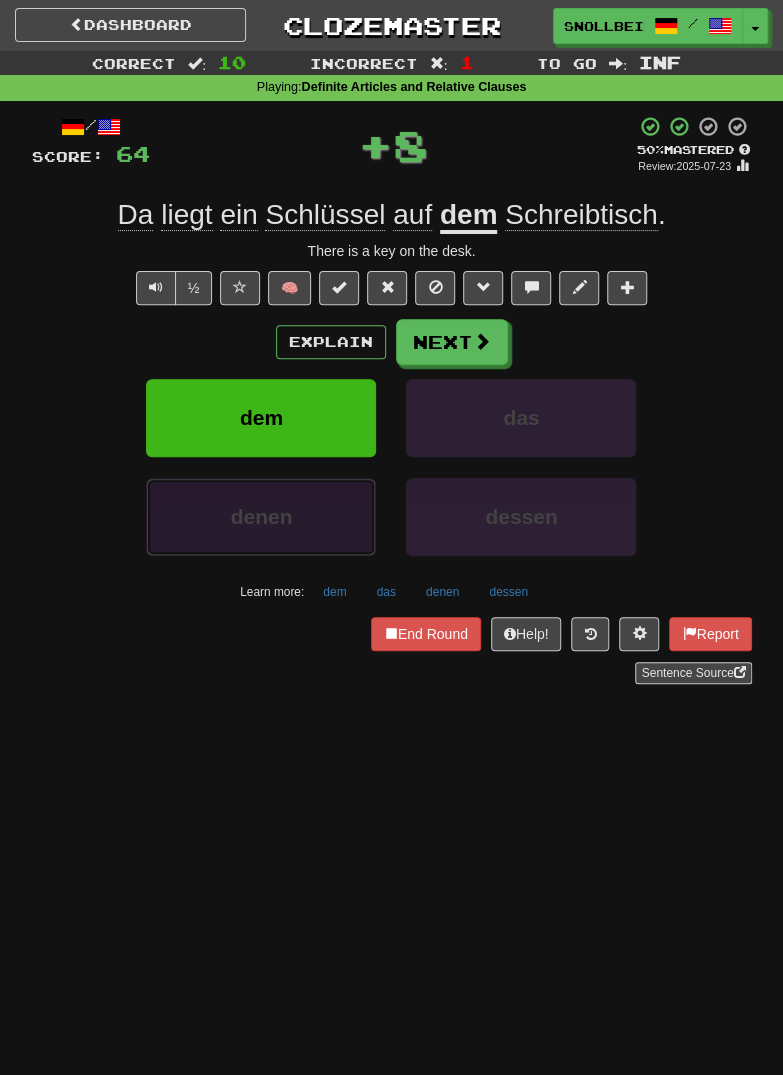 click on "denen" at bounding box center (261, 517) 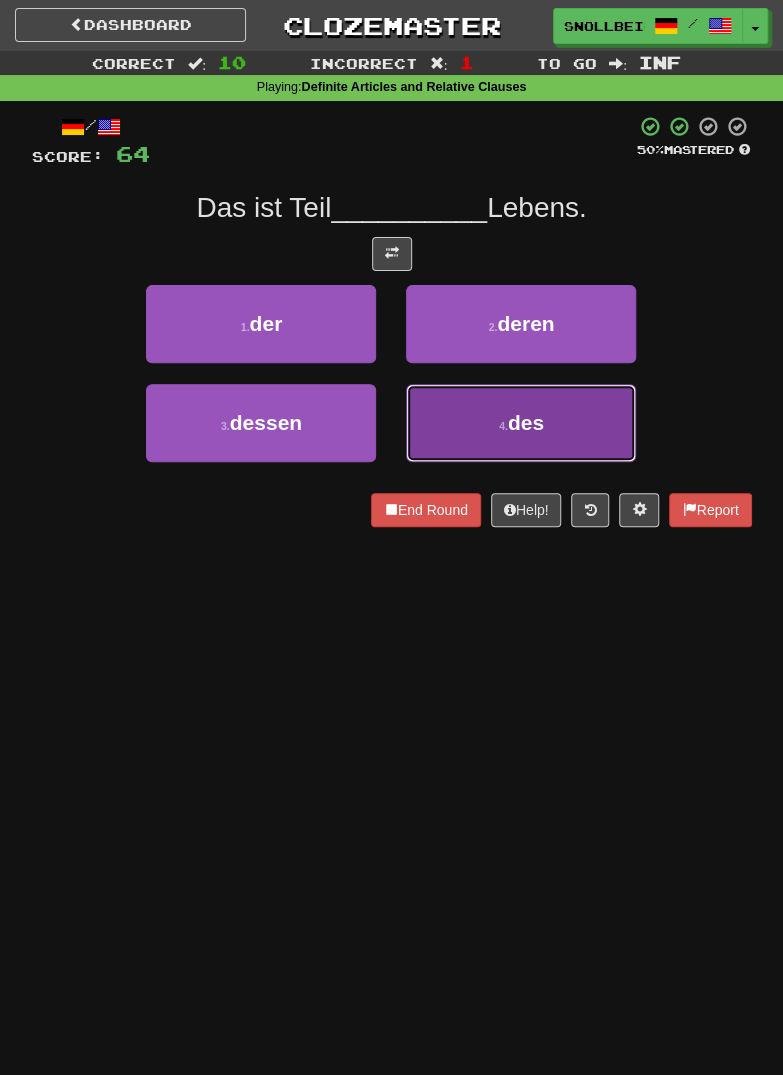 click on "4 .  des" at bounding box center (521, 423) 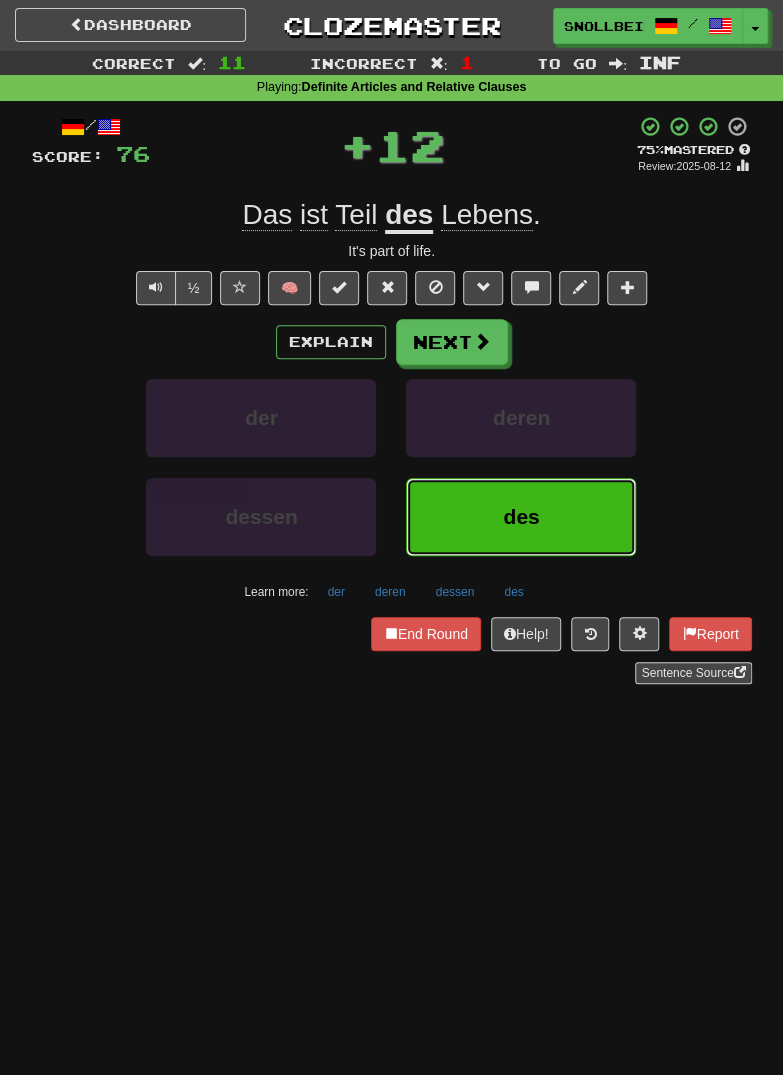click on "des" at bounding box center [521, 517] 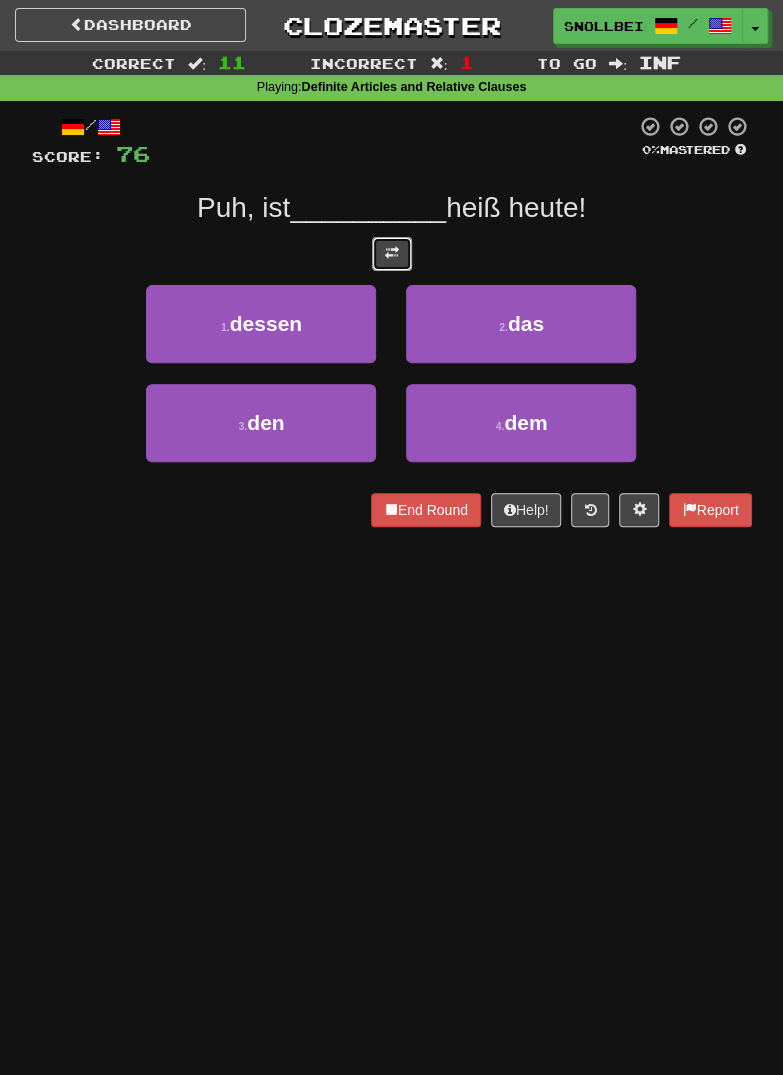 click at bounding box center [392, 253] 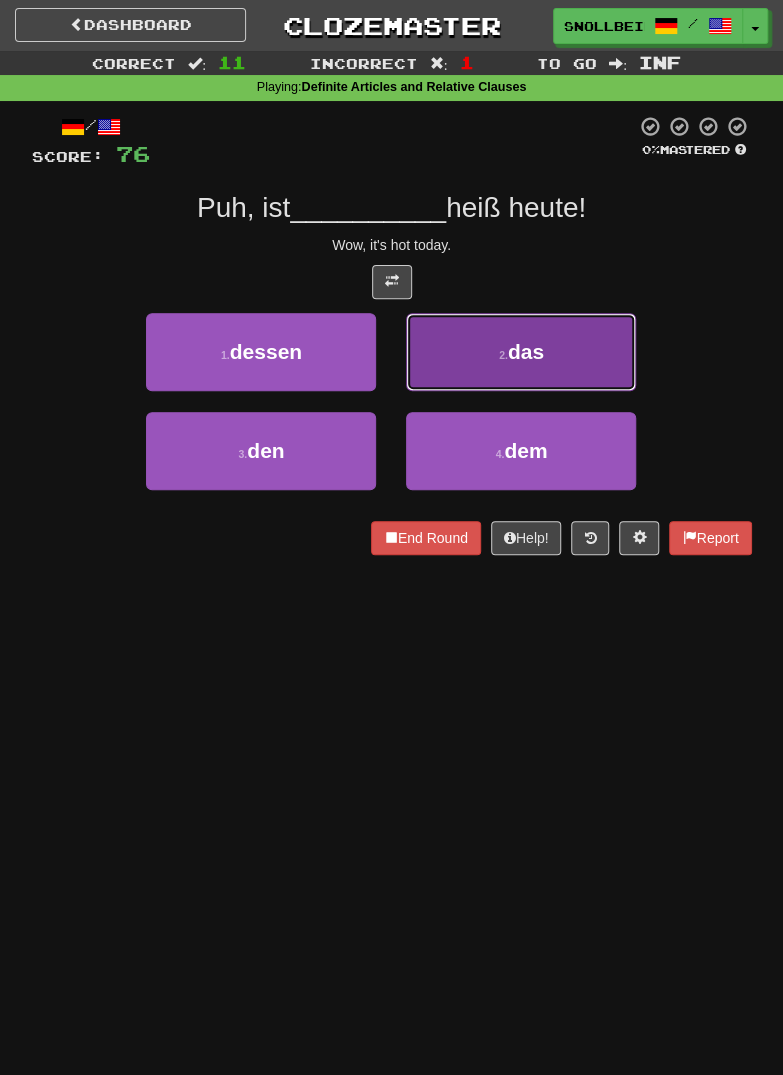 click on "2 .  das" at bounding box center (521, 352) 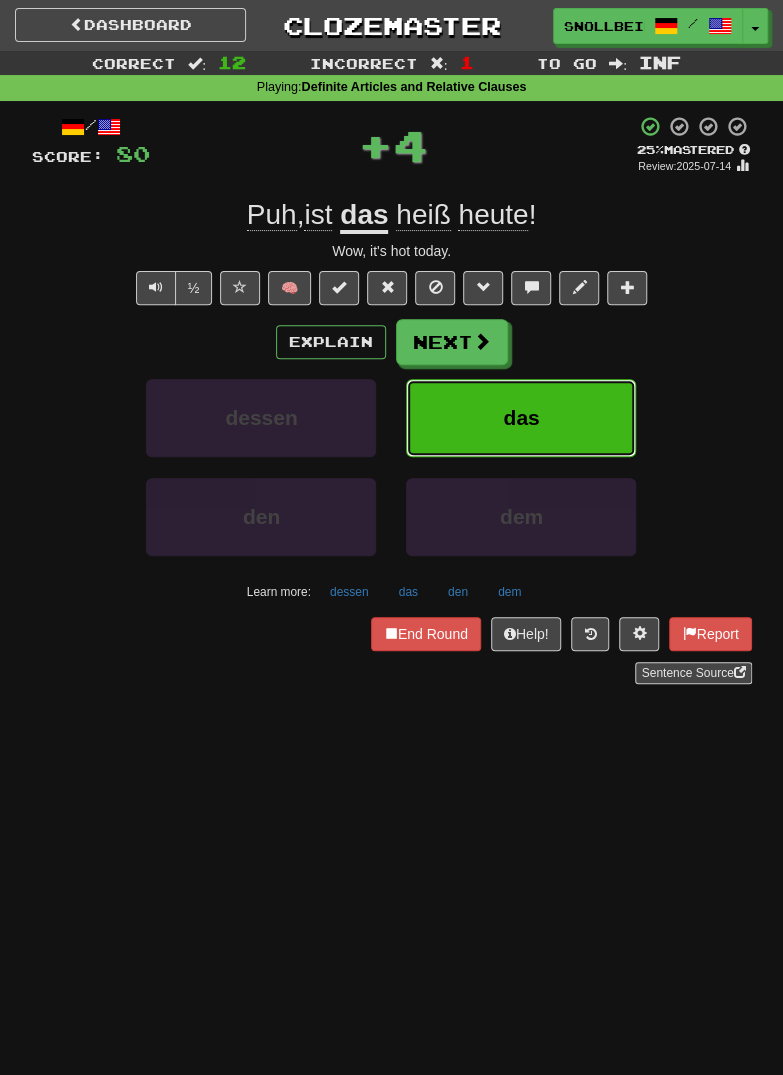 click on "das" at bounding box center [521, 418] 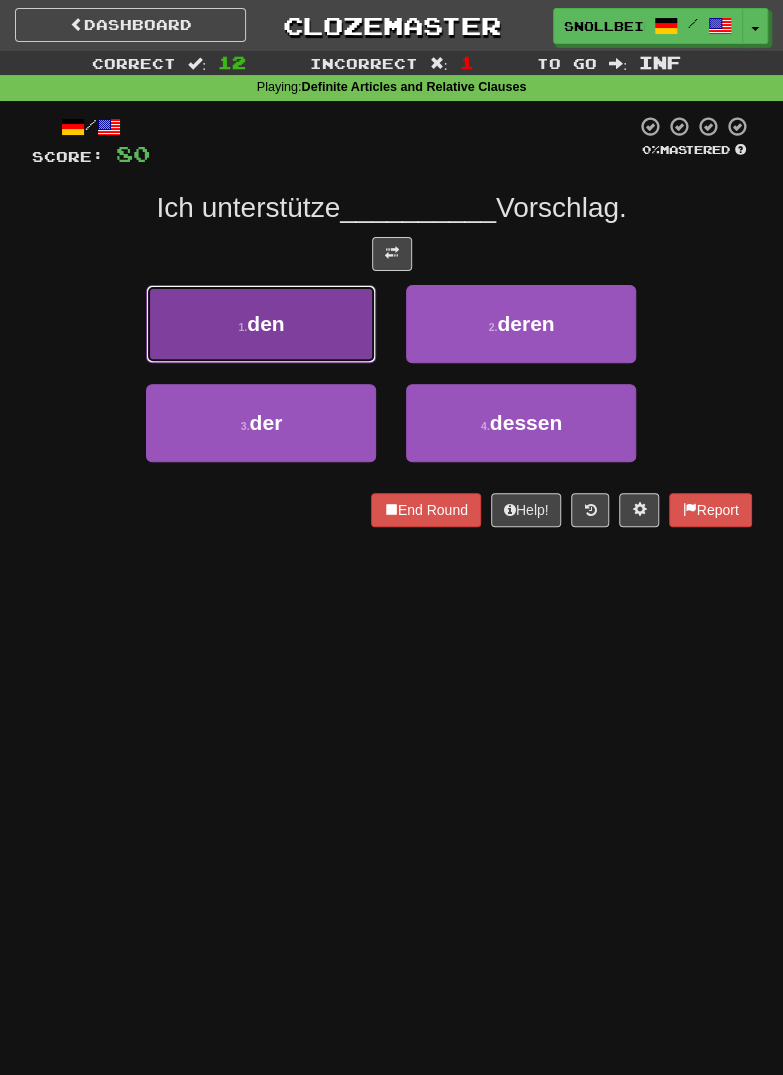 click on "1 .  den" at bounding box center (261, 324) 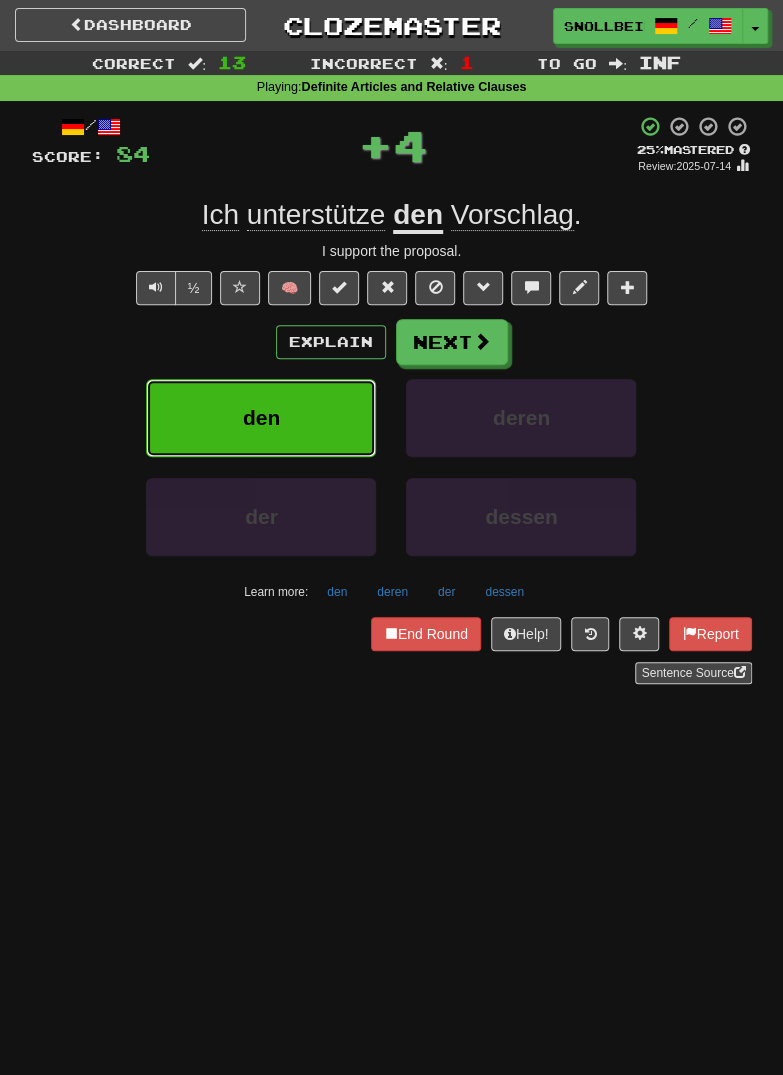 click on "den" at bounding box center [261, 418] 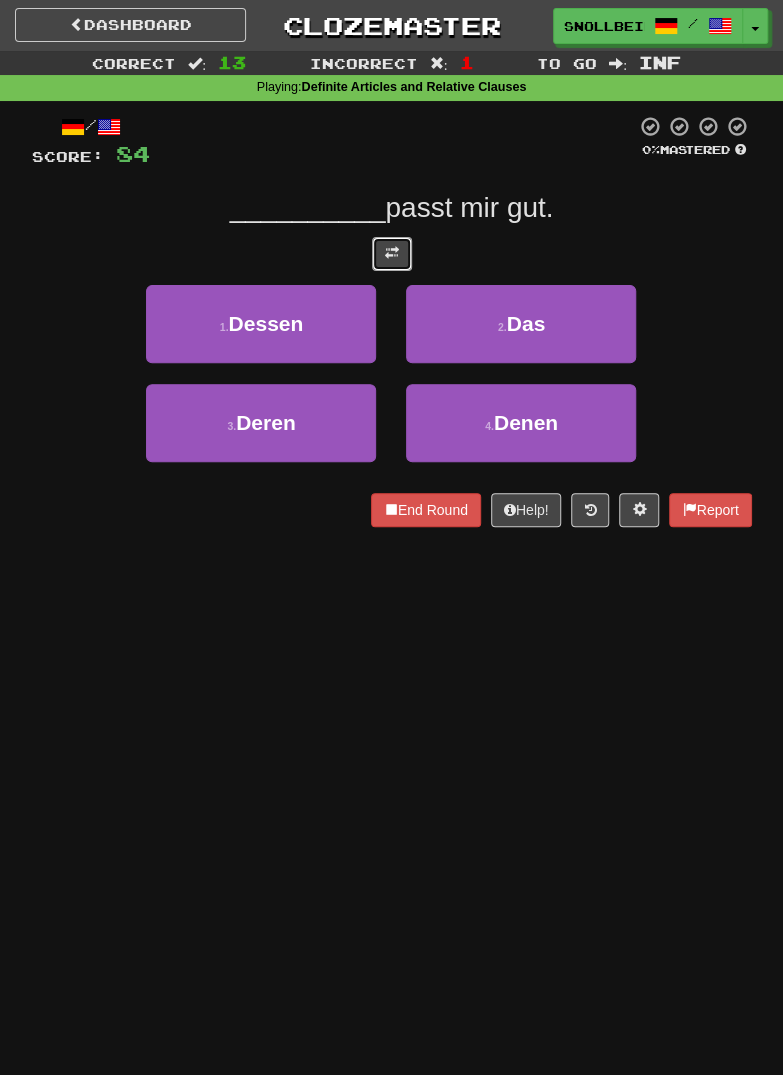 click at bounding box center [392, 254] 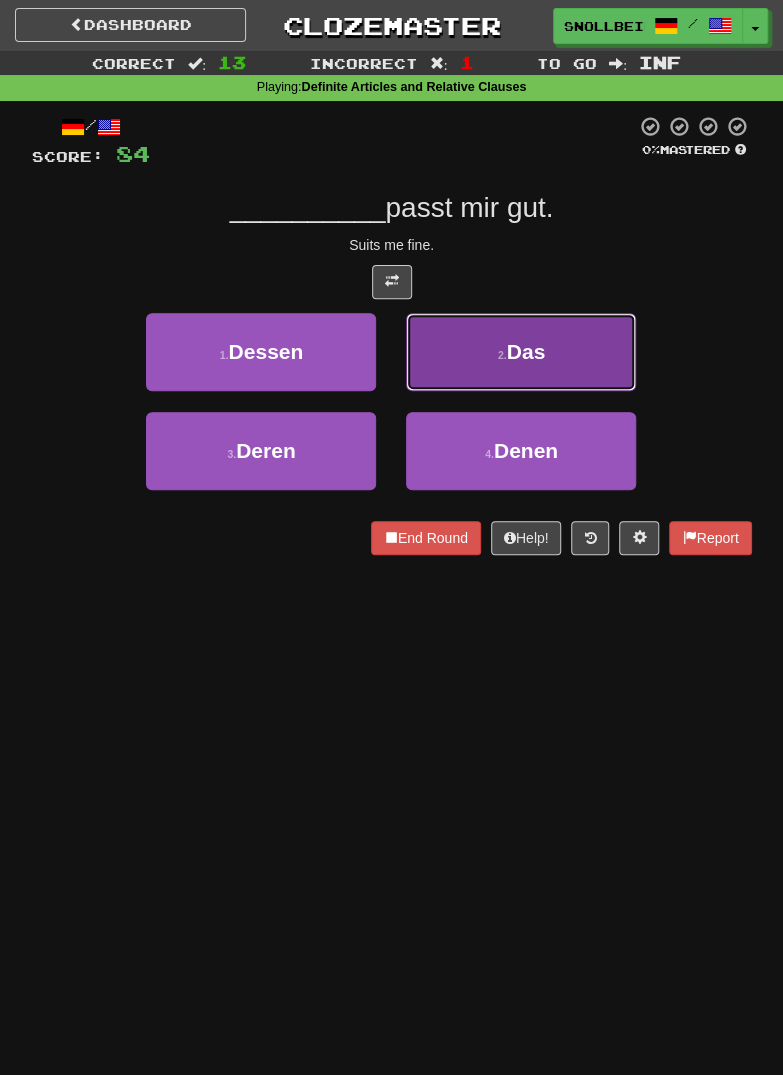 click on "2 .  Das" at bounding box center [521, 352] 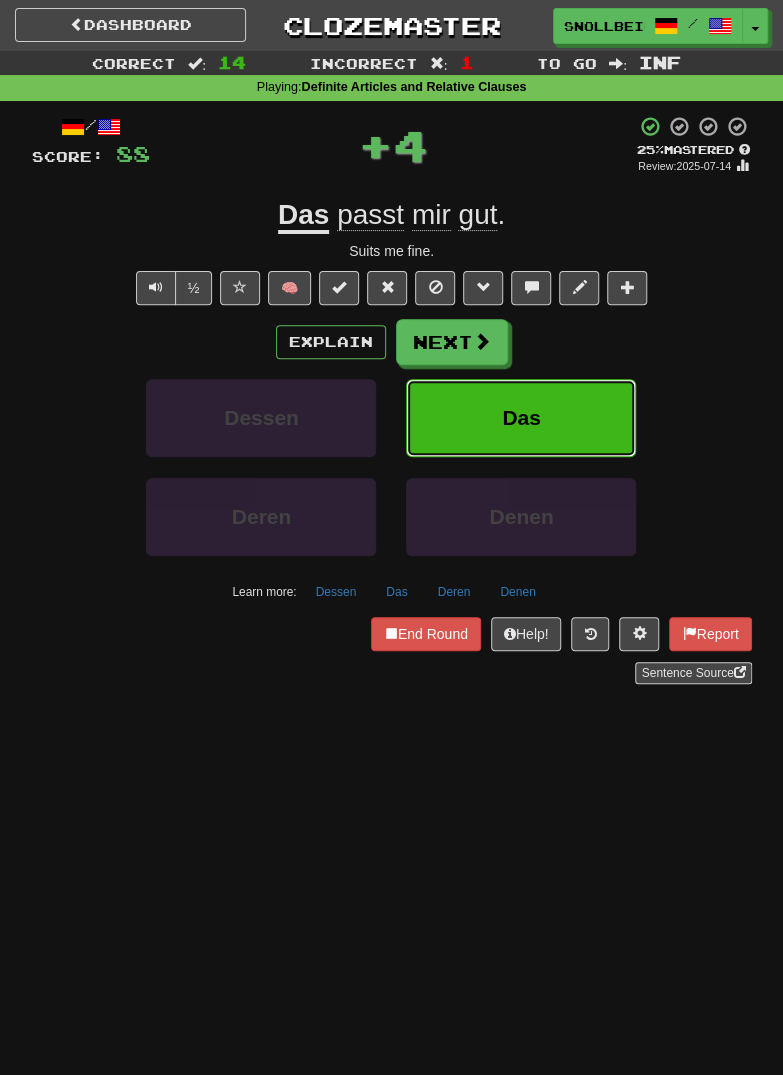 click on "Das" at bounding box center (521, 418) 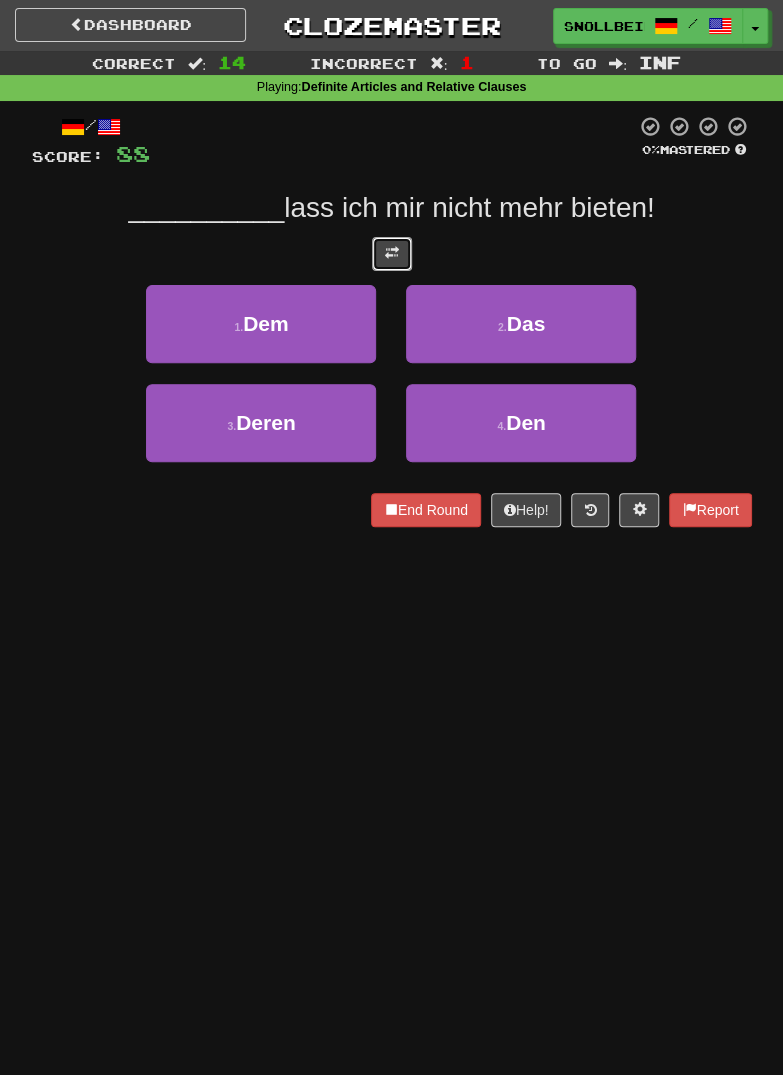 click at bounding box center (392, 254) 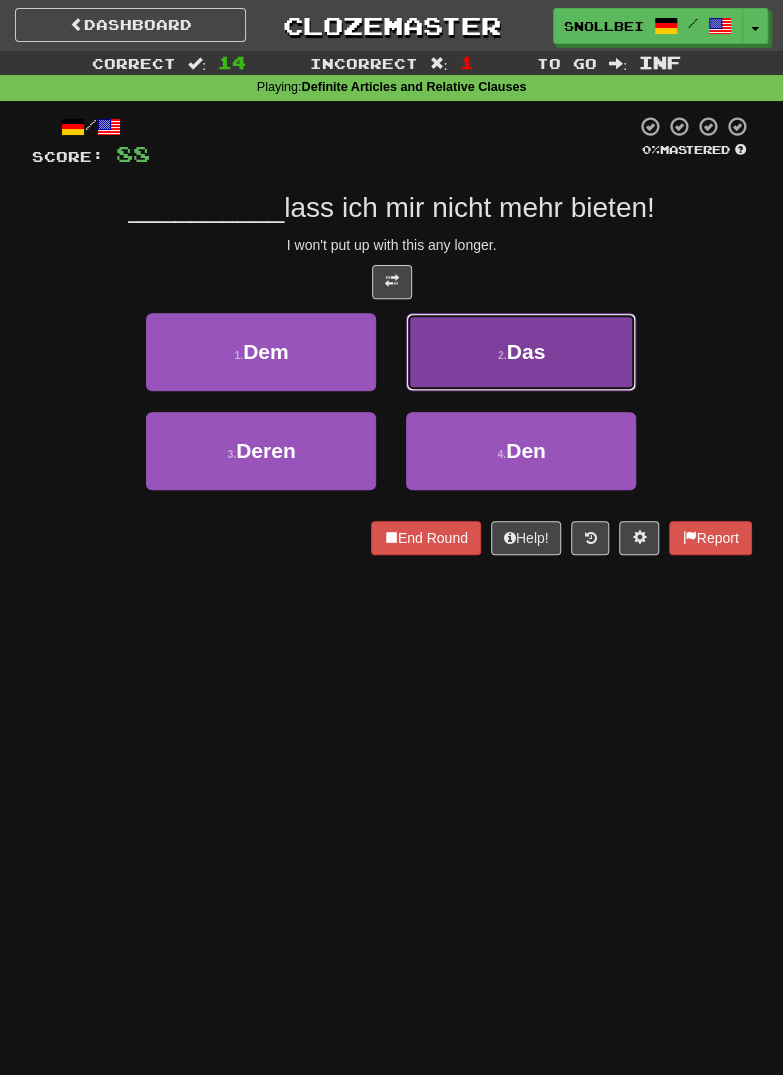 click on "2 .  Das" at bounding box center (521, 352) 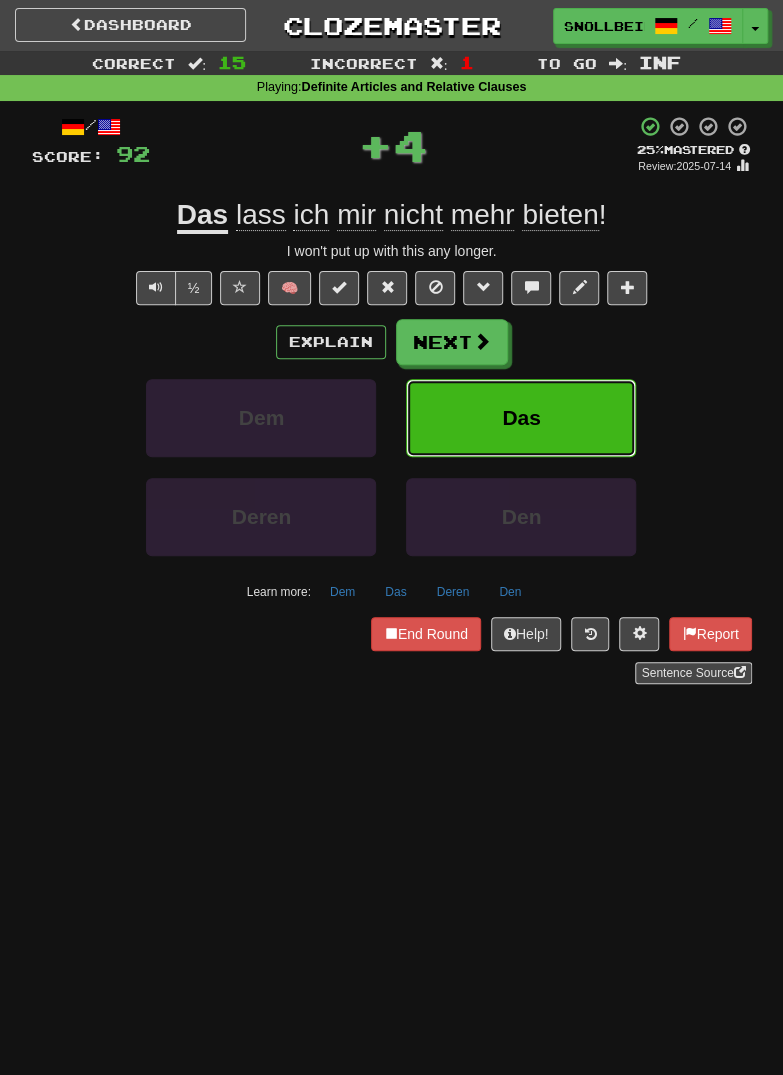 click on "Das" at bounding box center (521, 418) 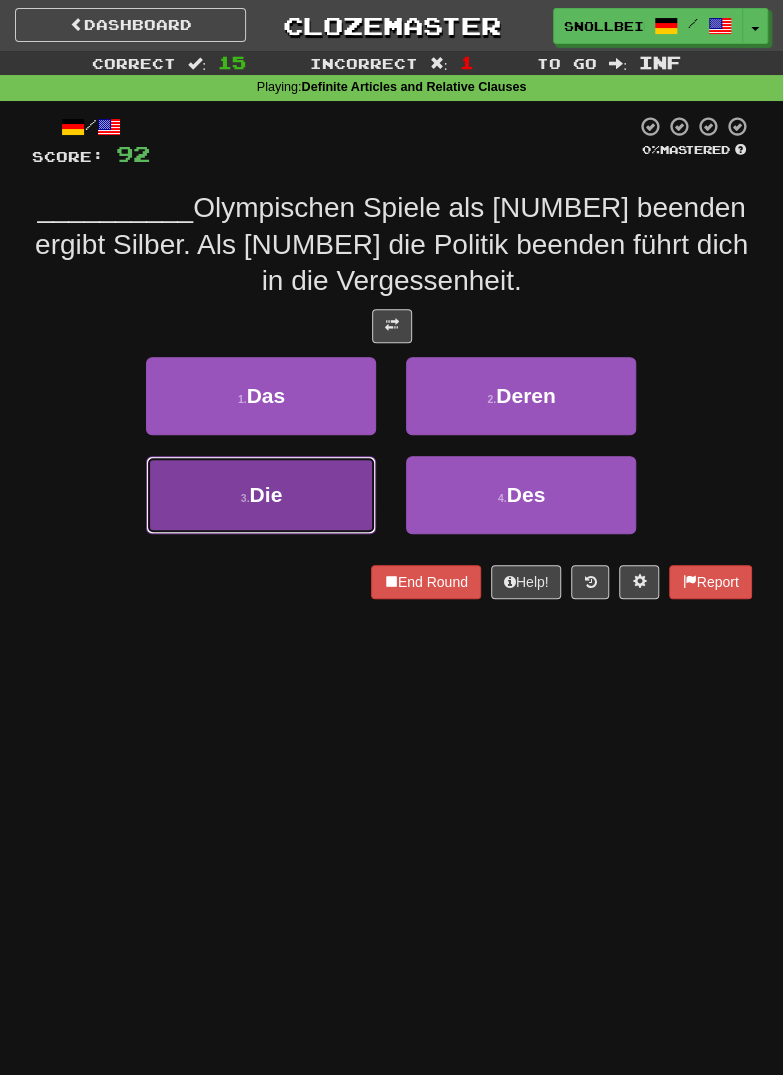 click on "3 .  Die" at bounding box center [261, 495] 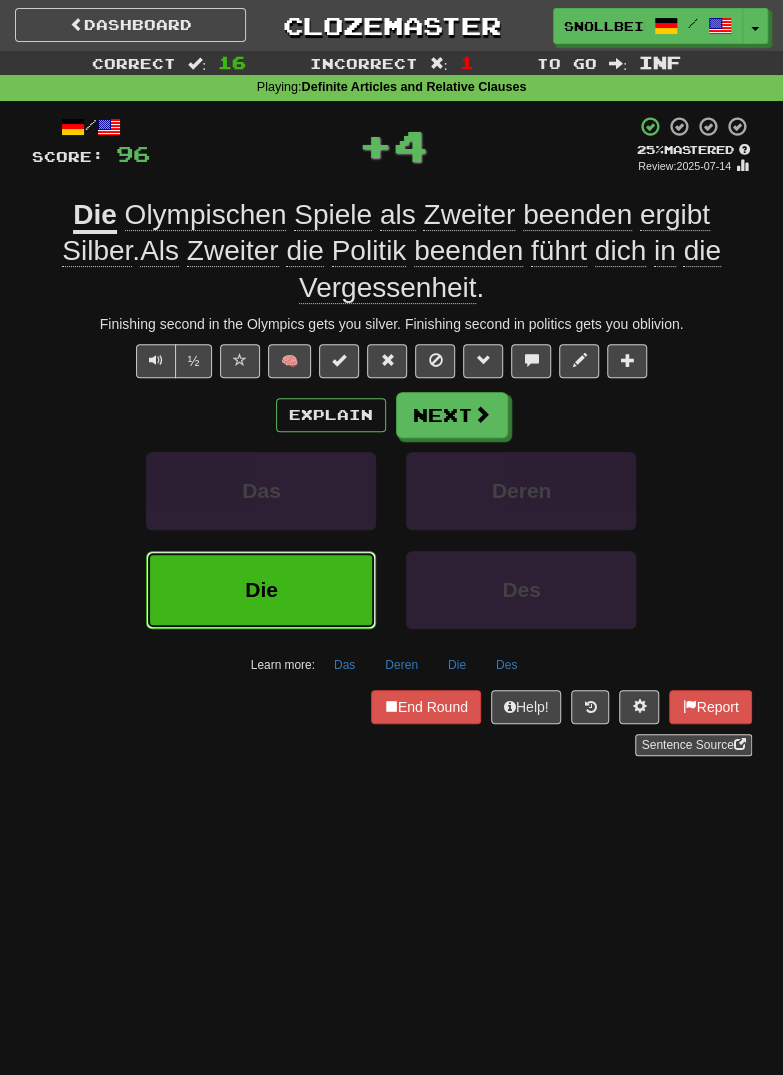 click on "Die" at bounding box center (261, 589) 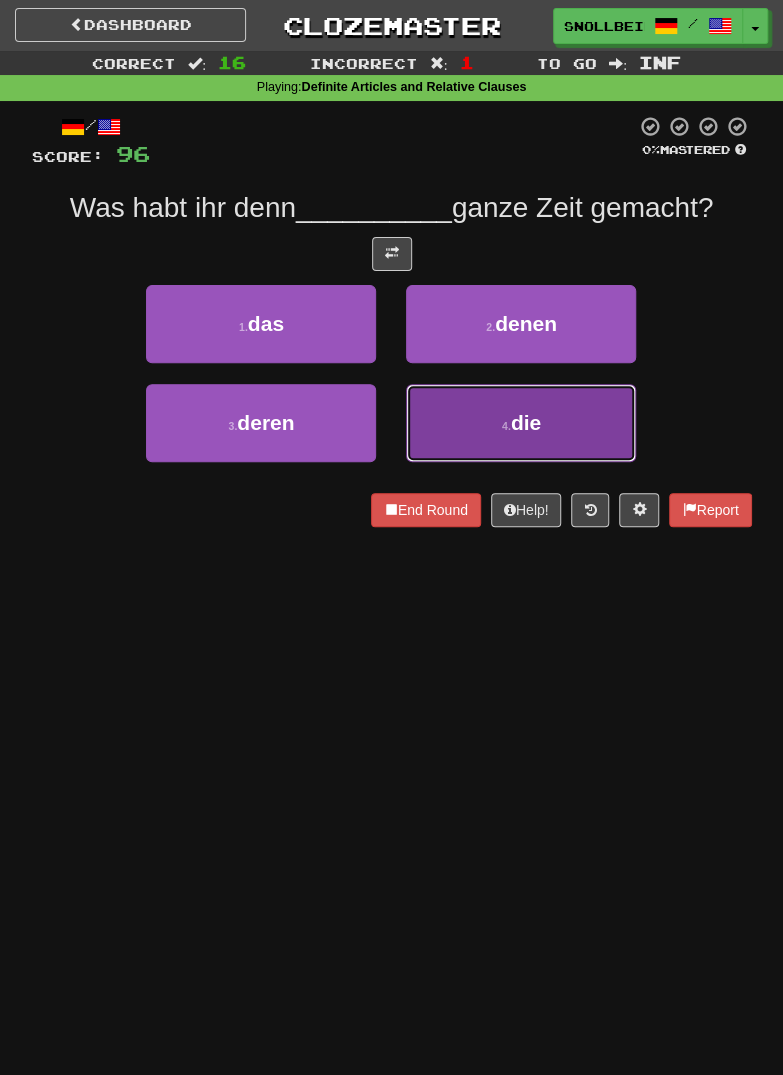 click on "4 .  die" at bounding box center (521, 423) 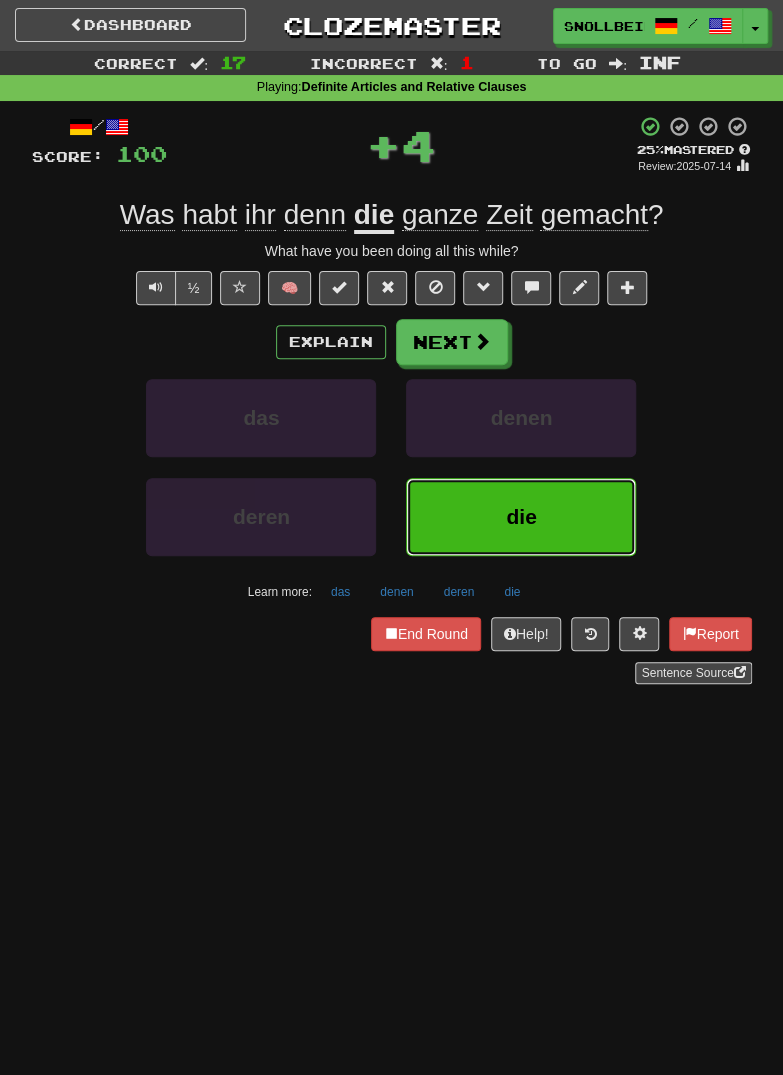 click on "die" at bounding box center (521, 517) 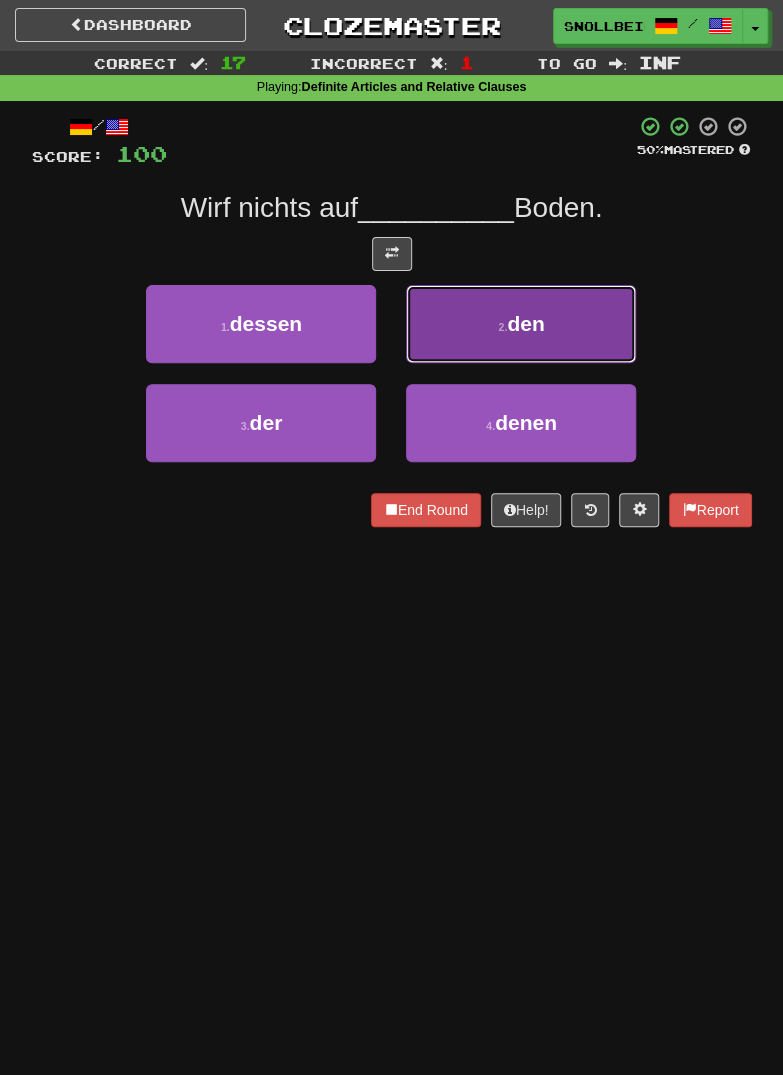 click on "2 .  den" at bounding box center [521, 324] 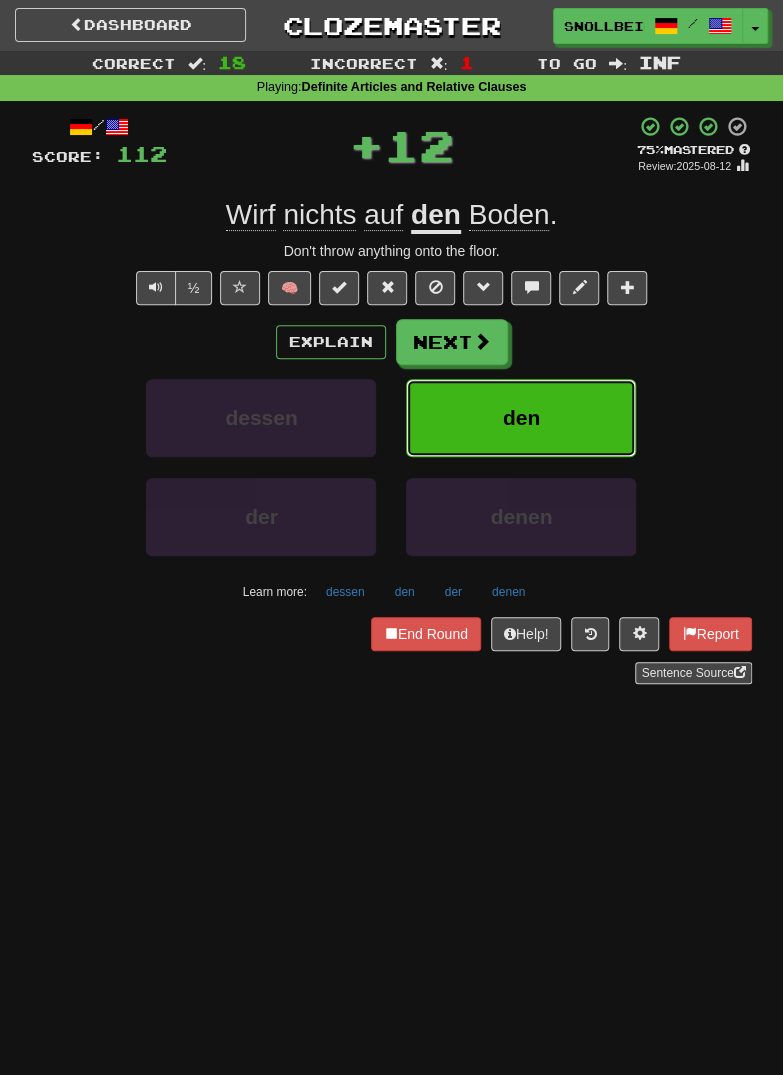 click on "den" at bounding box center [521, 418] 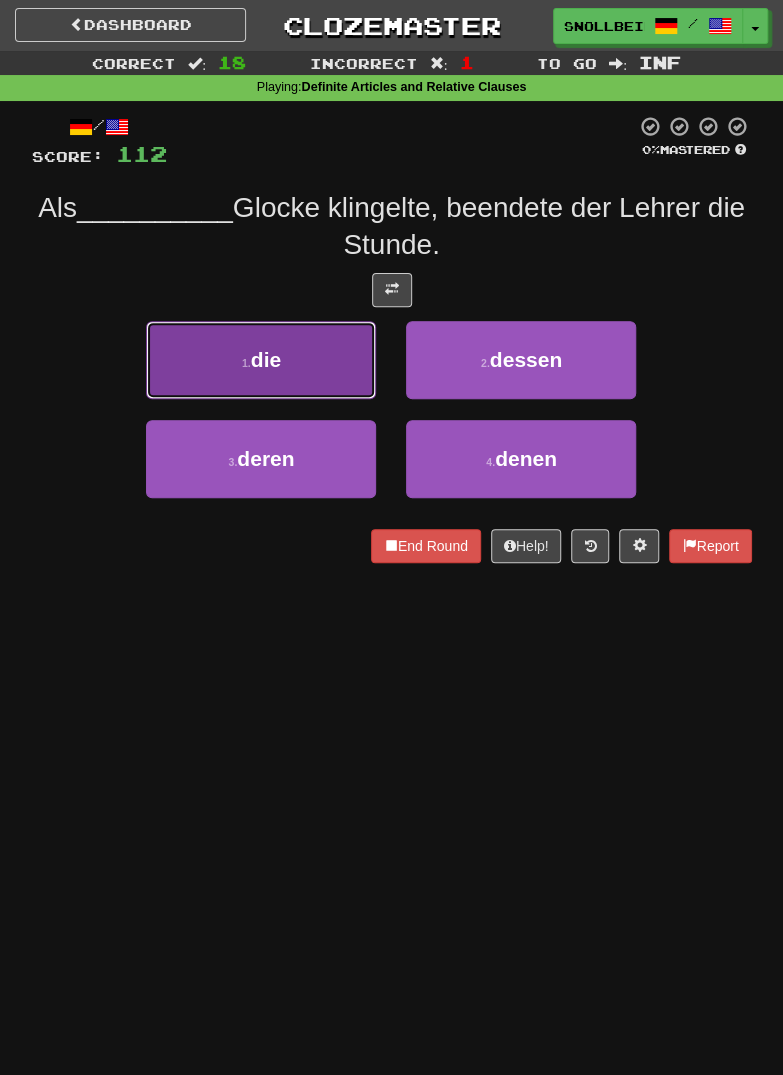click on "1 .  die" at bounding box center [261, 360] 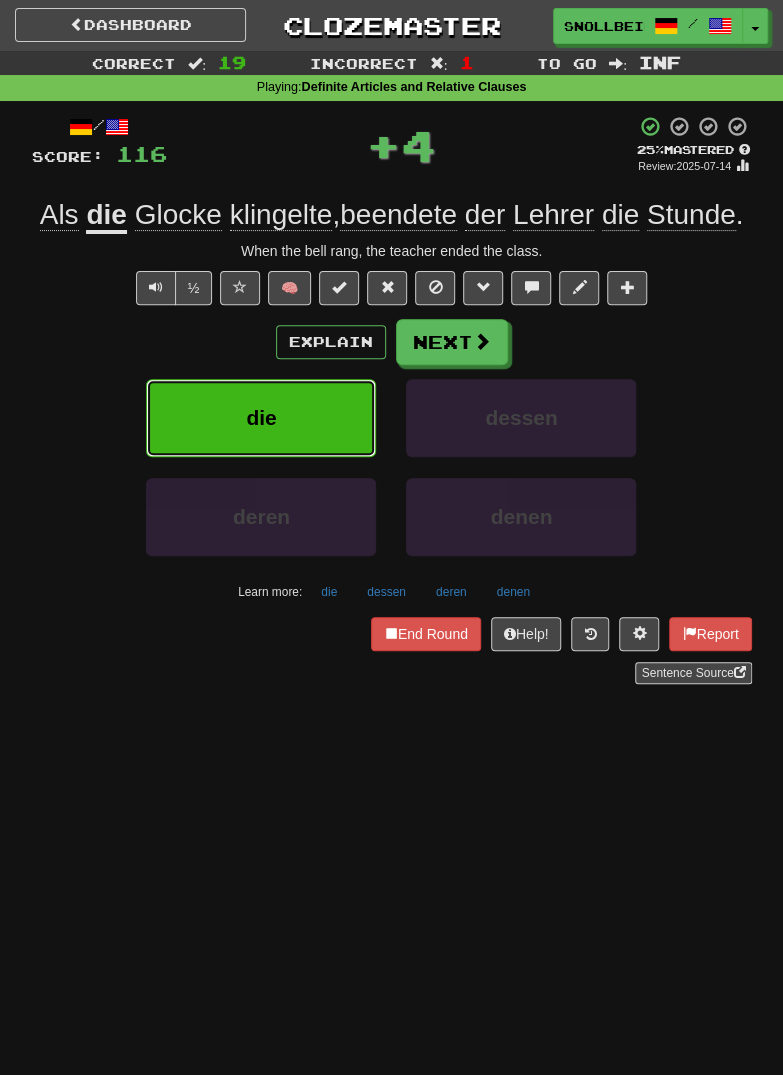 click on "die" at bounding box center (261, 418) 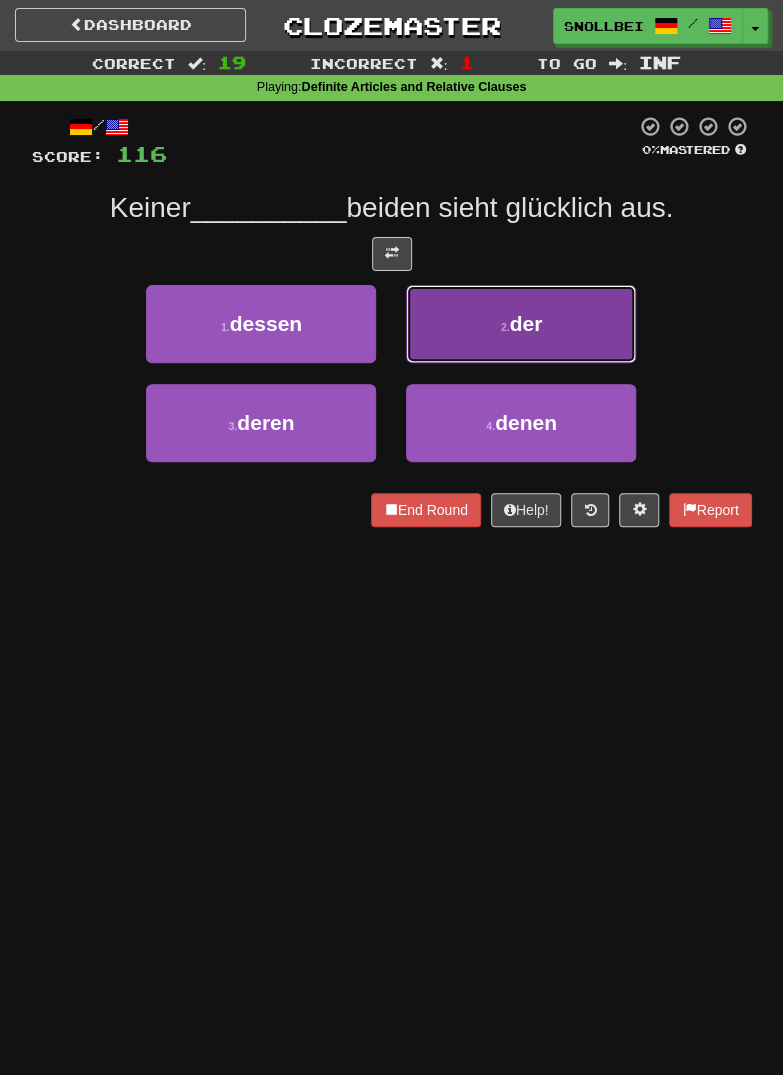 click on "2 .  der" at bounding box center (521, 324) 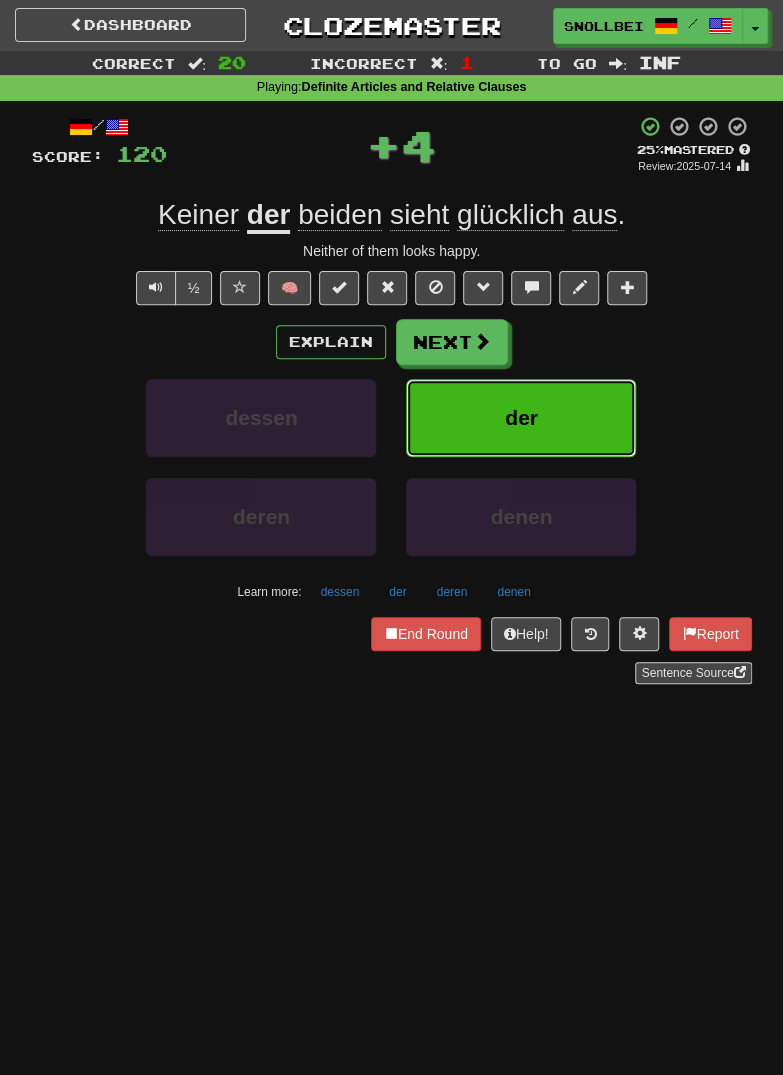 click on "der" at bounding box center [521, 418] 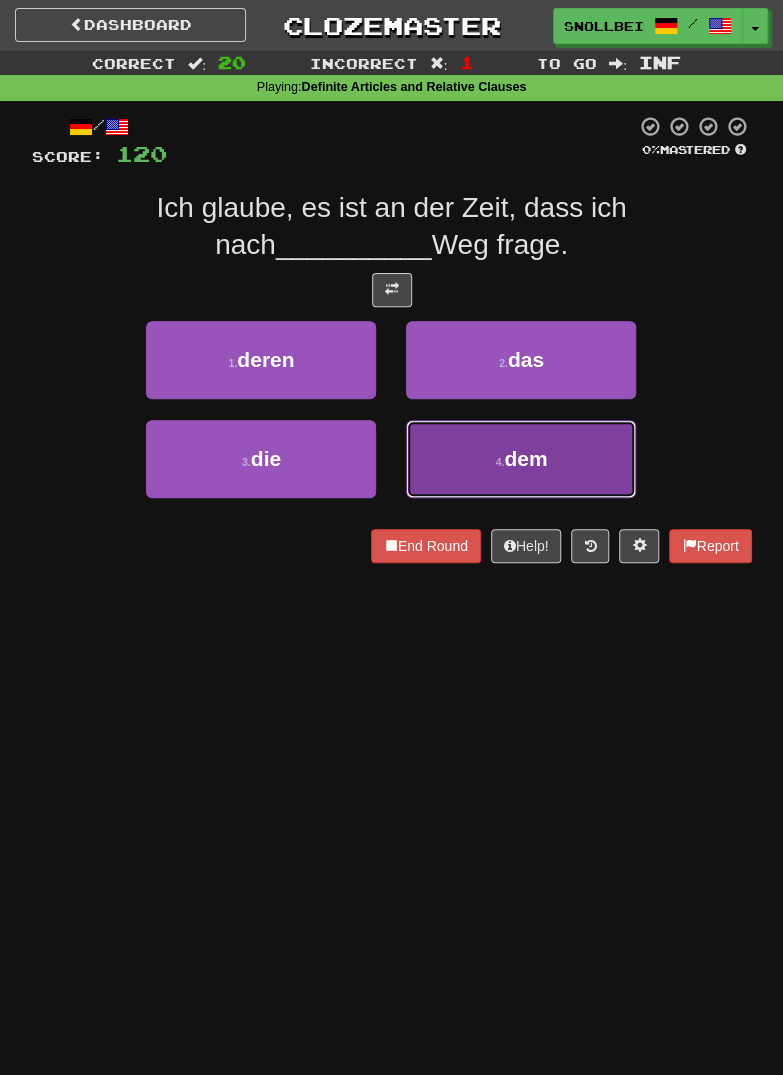 click on "4 .  dem" at bounding box center [521, 459] 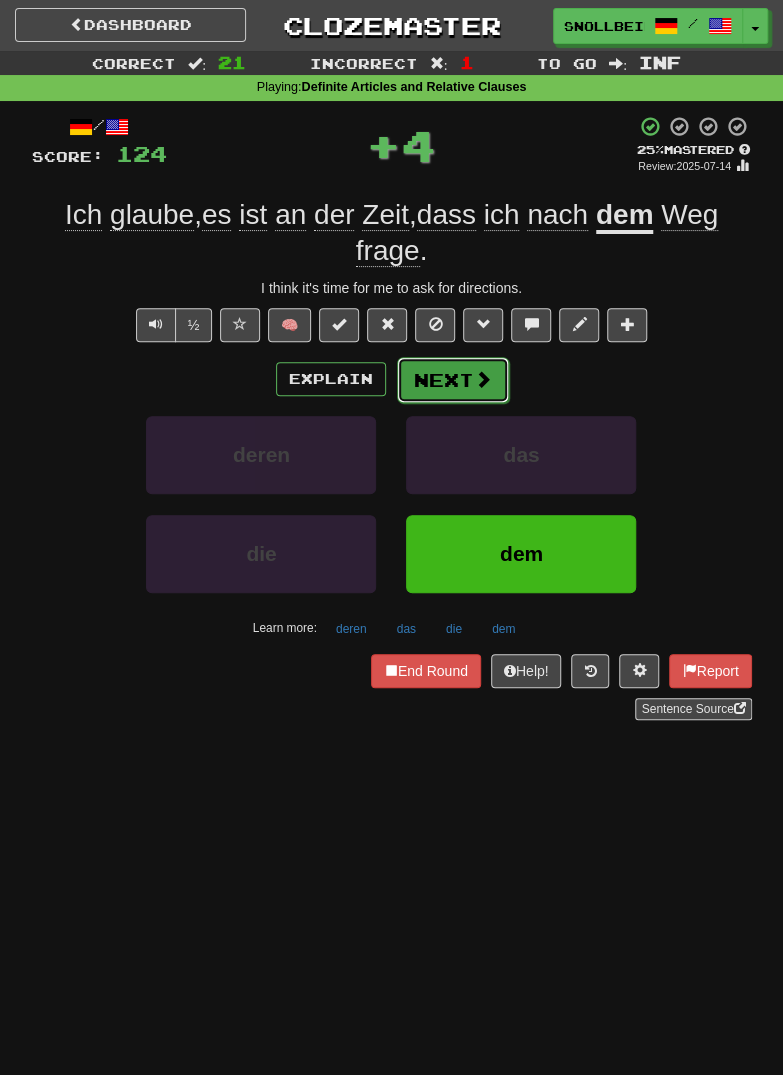 click on "Next" at bounding box center [453, 380] 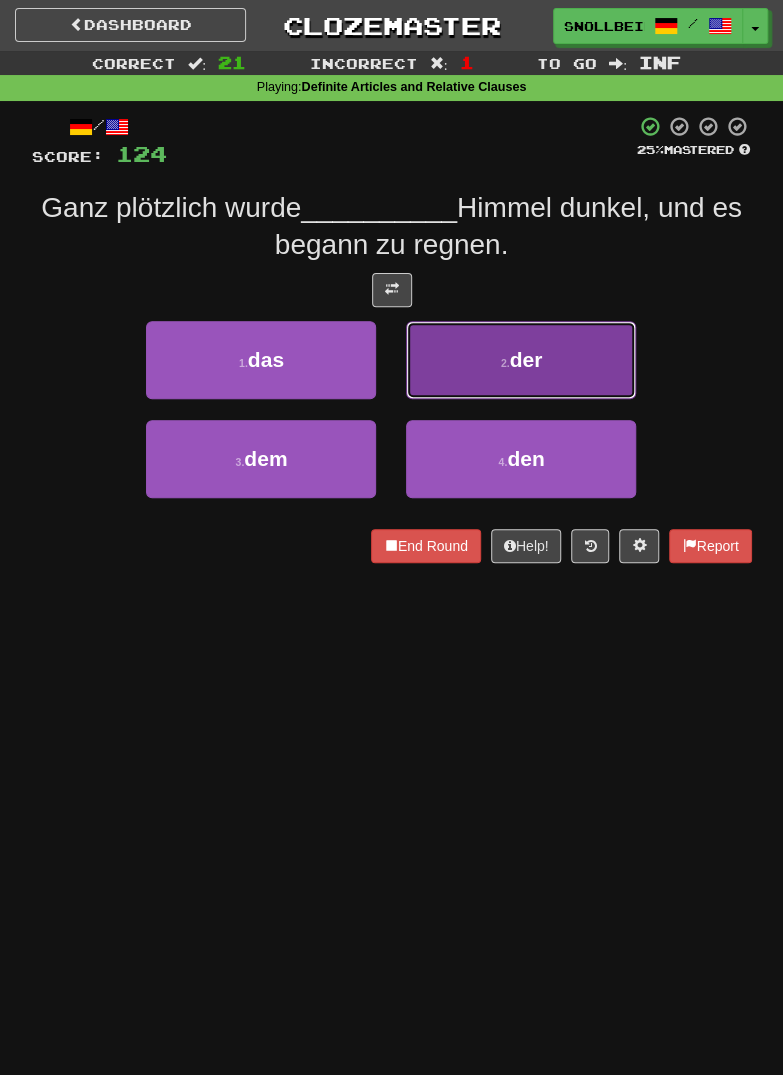 click on "2 .  der" at bounding box center [521, 360] 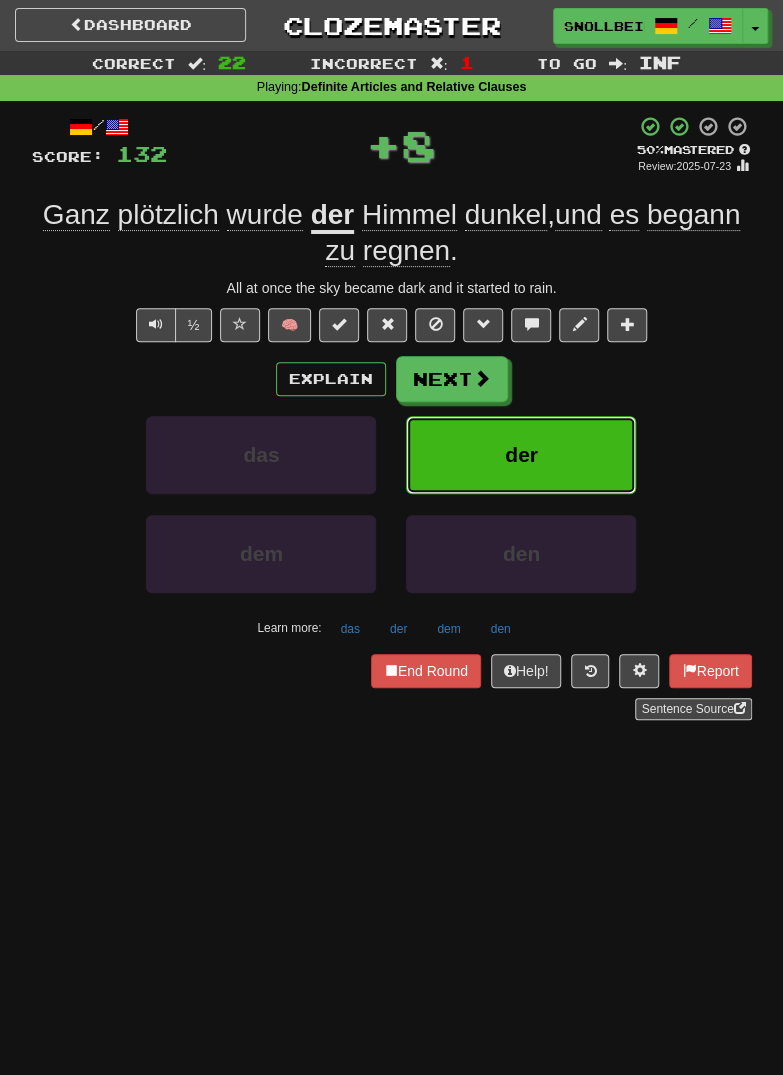 click on "der" at bounding box center [521, 455] 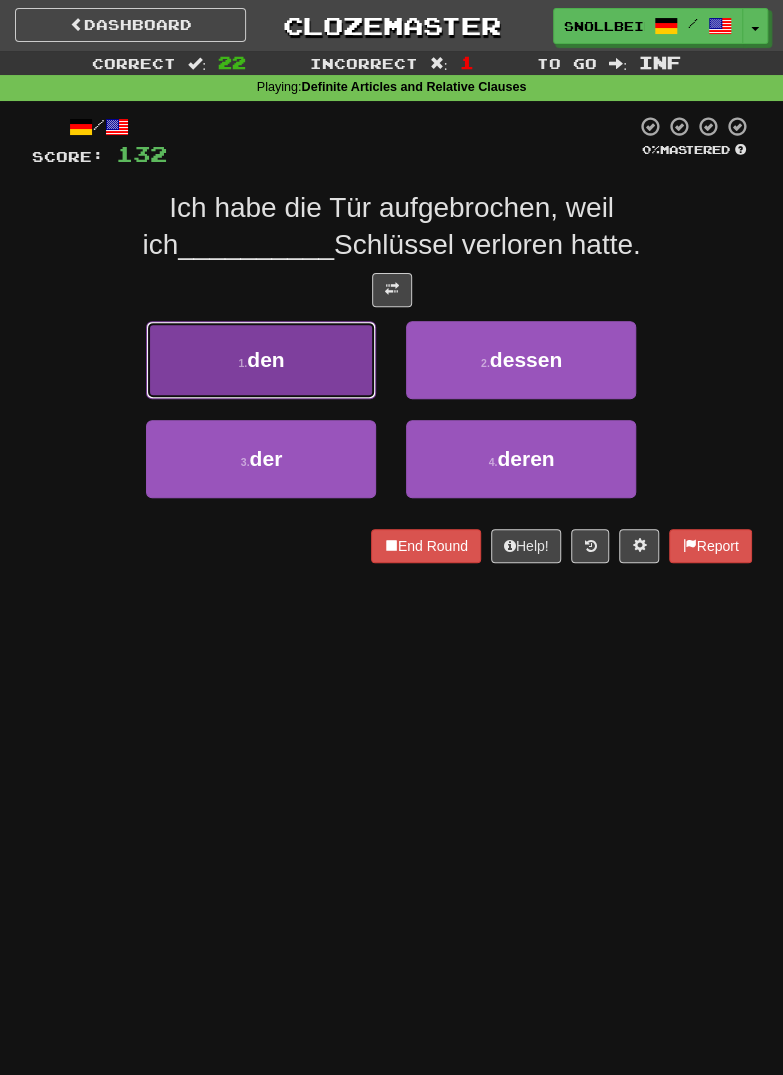 click on "den" at bounding box center [265, 359] 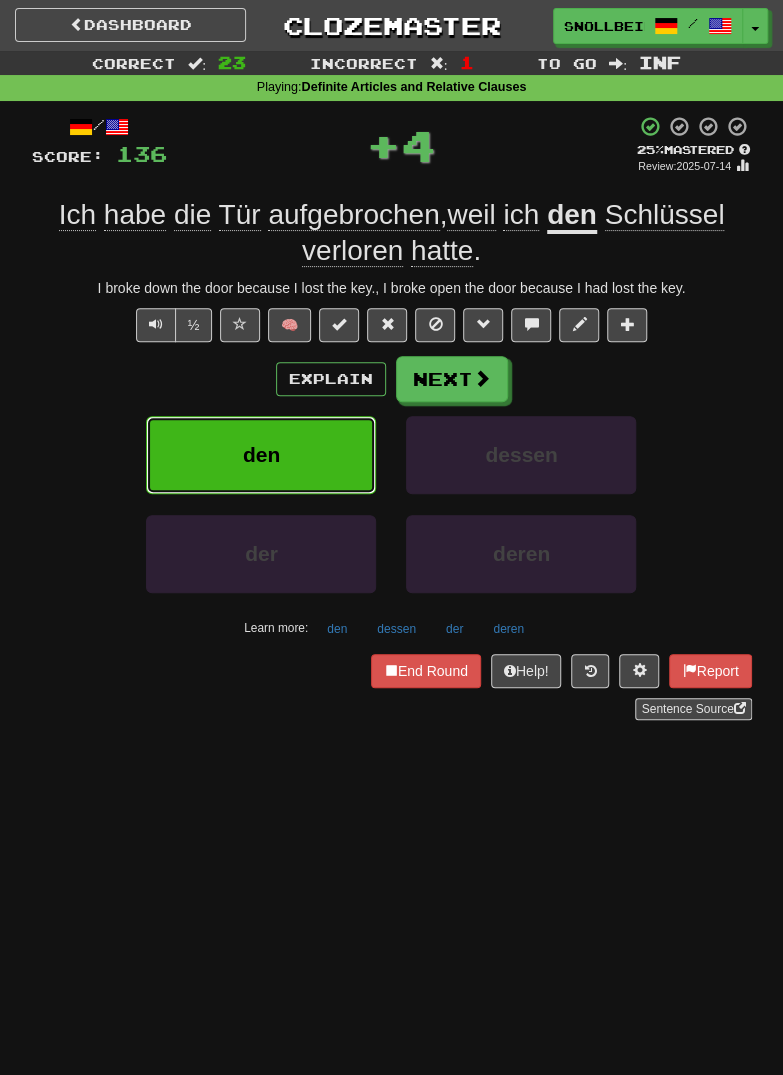 click on "den" at bounding box center [261, 455] 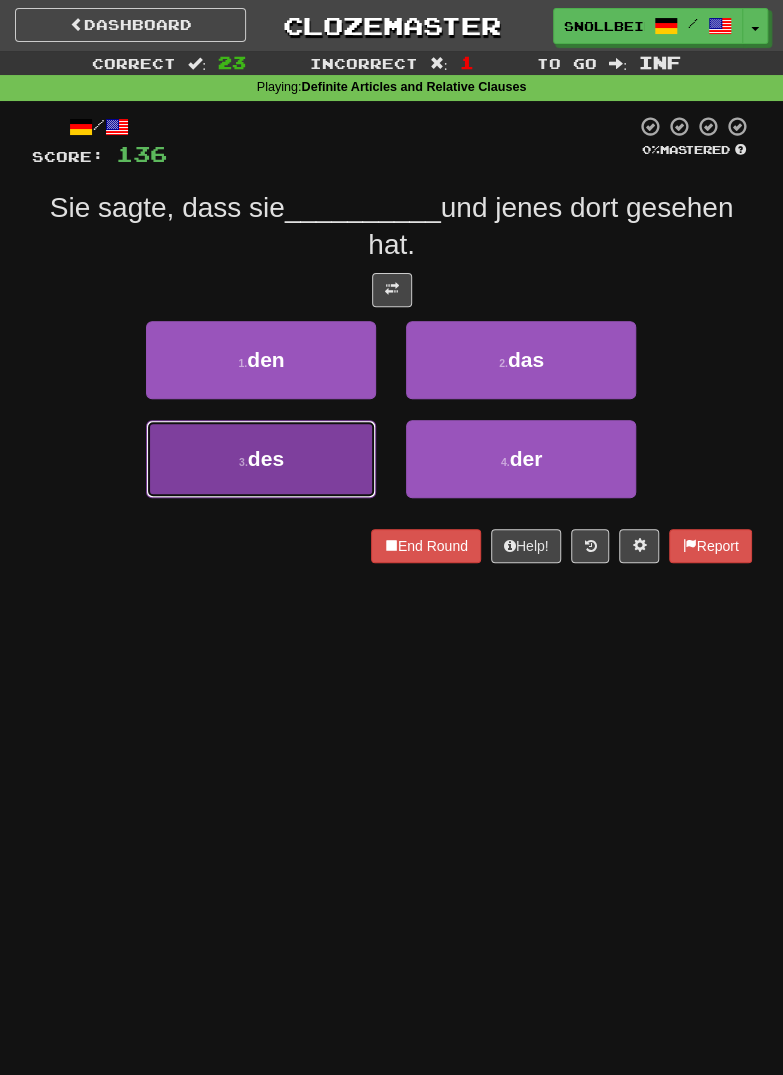 click on "3 .  des" at bounding box center [261, 459] 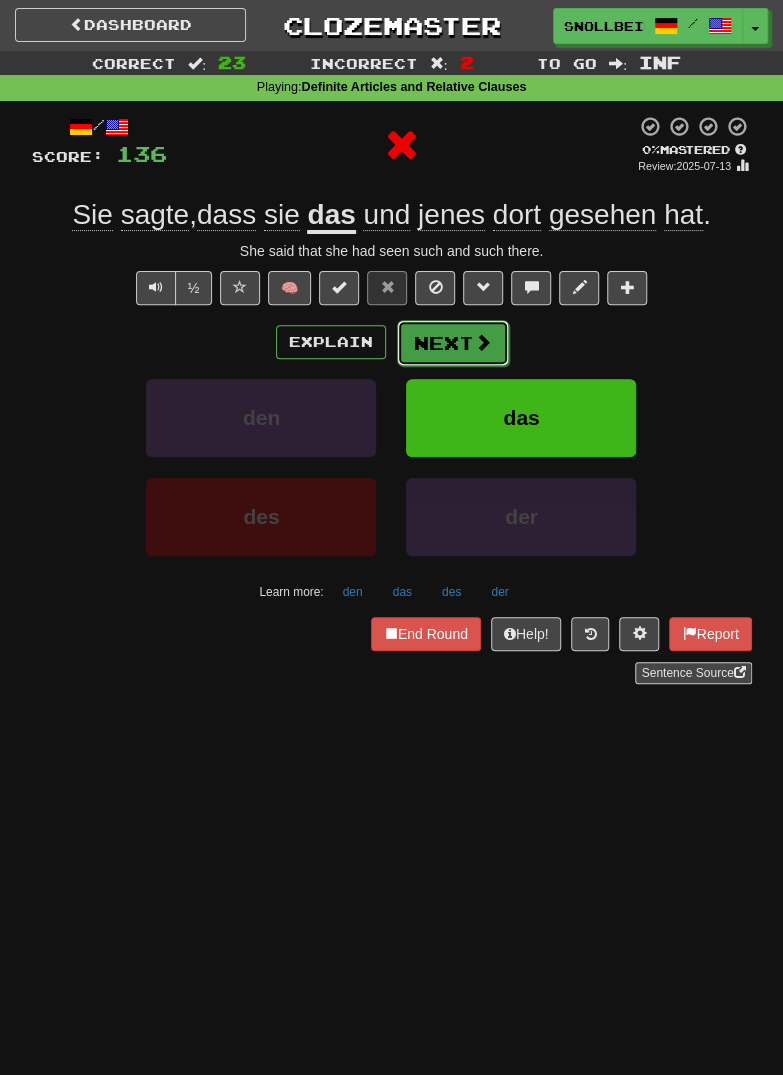 click on "Next" at bounding box center [453, 343] 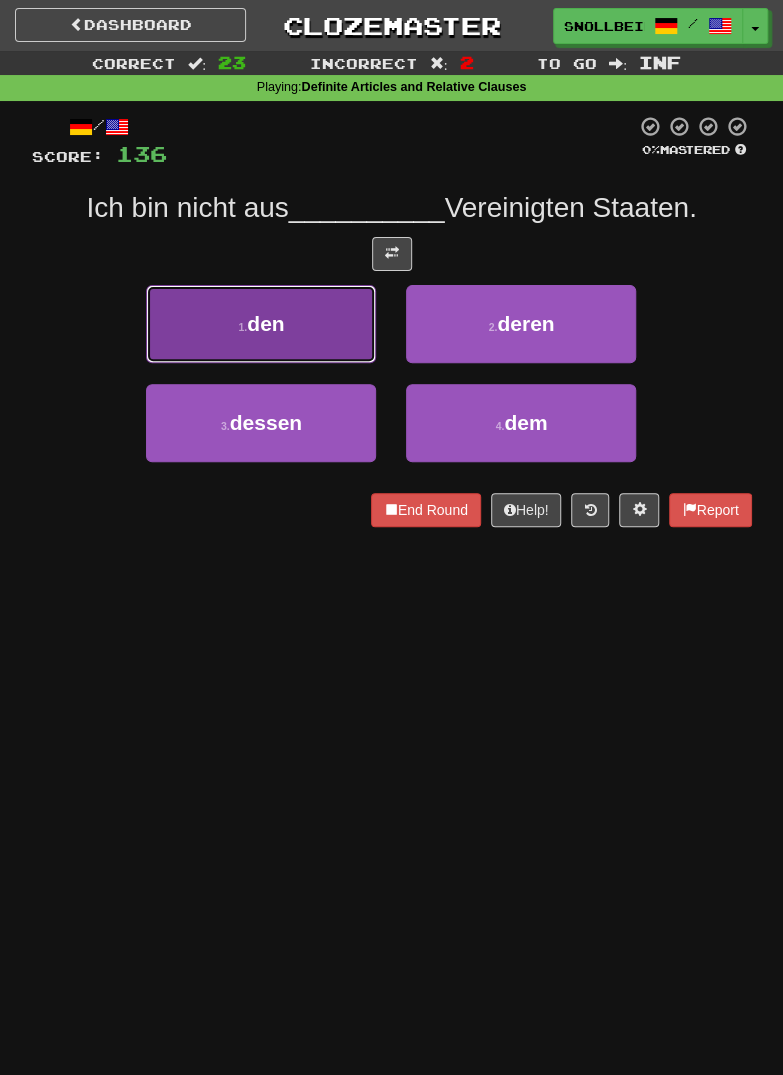 click on "1 .  den" at bounding box center (261, 324) 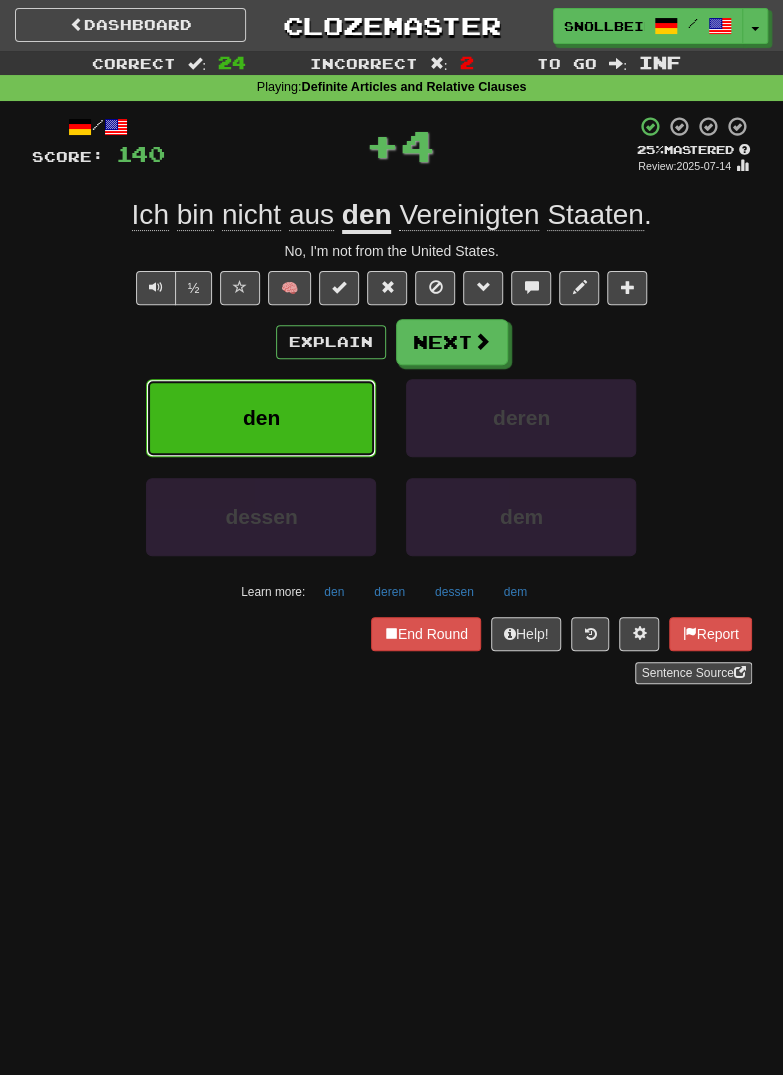 click on "den" at bounding box center [261, 418] 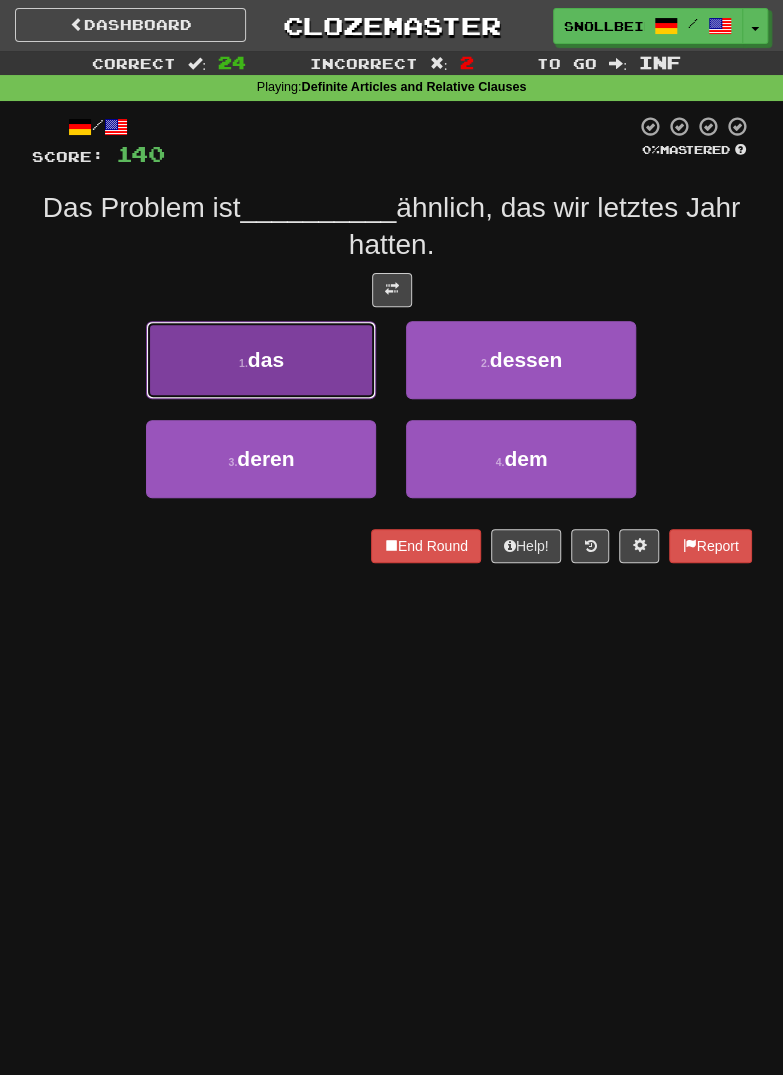 click on "1 .  das" at bounding box center (261, 360) 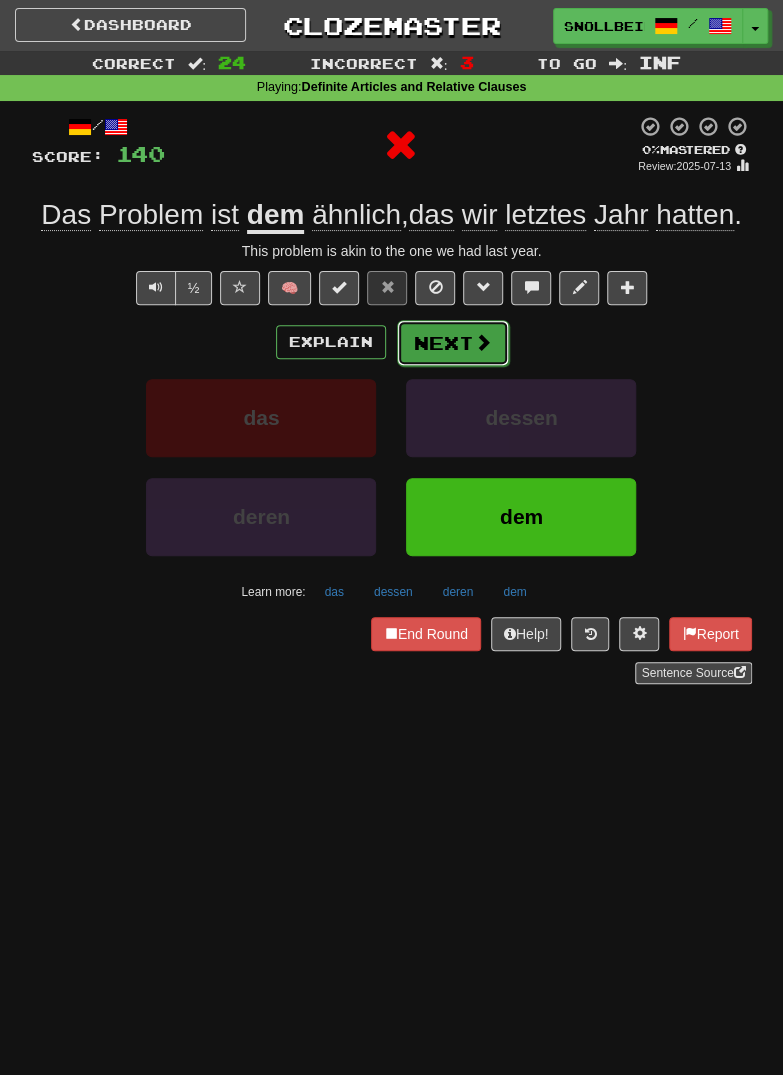 click on "Next" at bounding box center (453, 343) 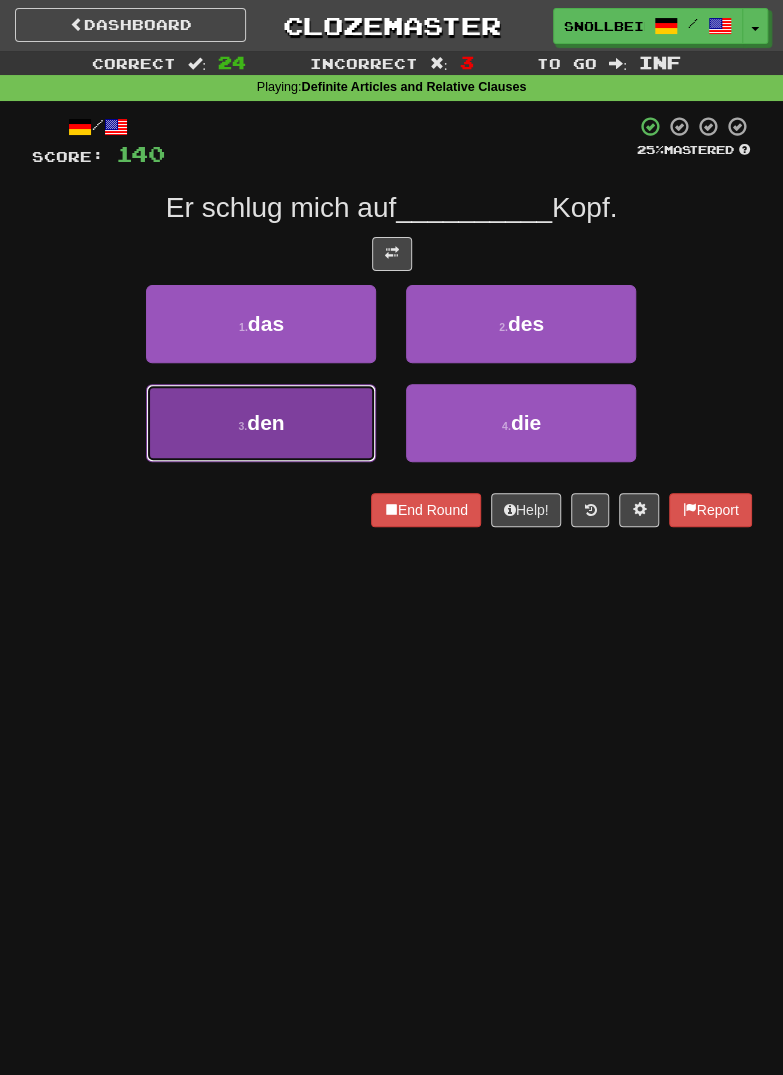 click on "3 .  den" at bounding box center [261, 423] 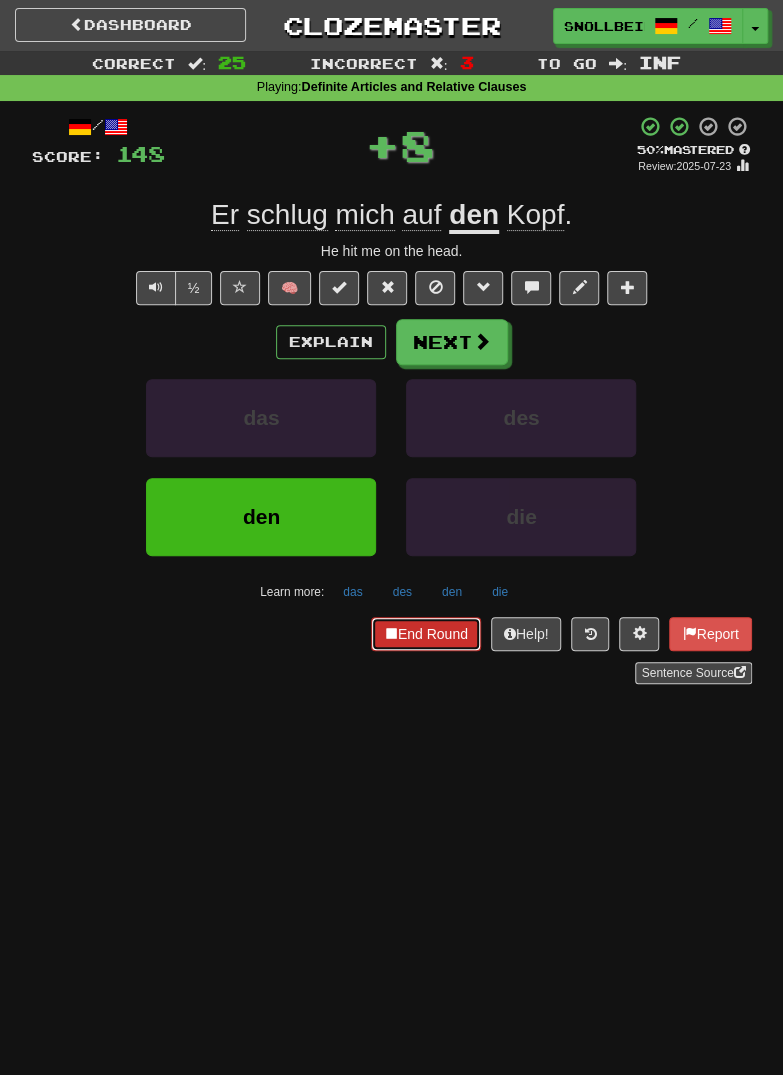 click on "End Round" at bounding box center [426, 634] 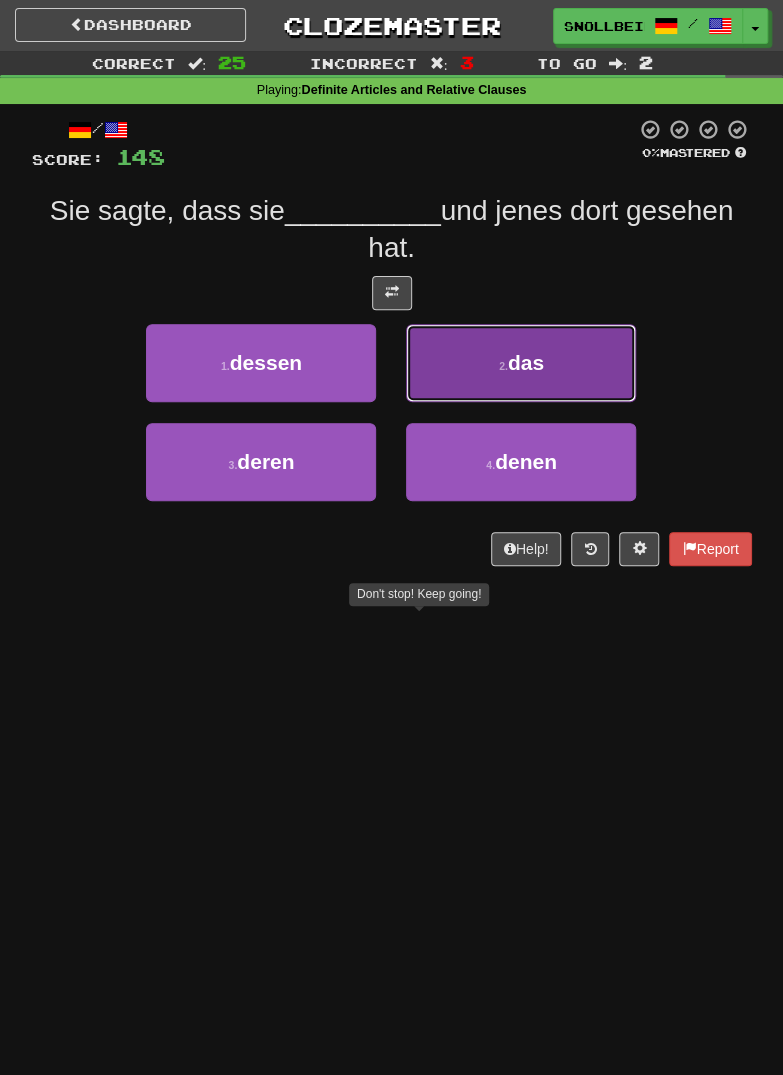 click on "2 .  das" at bounding box center (521, 363) 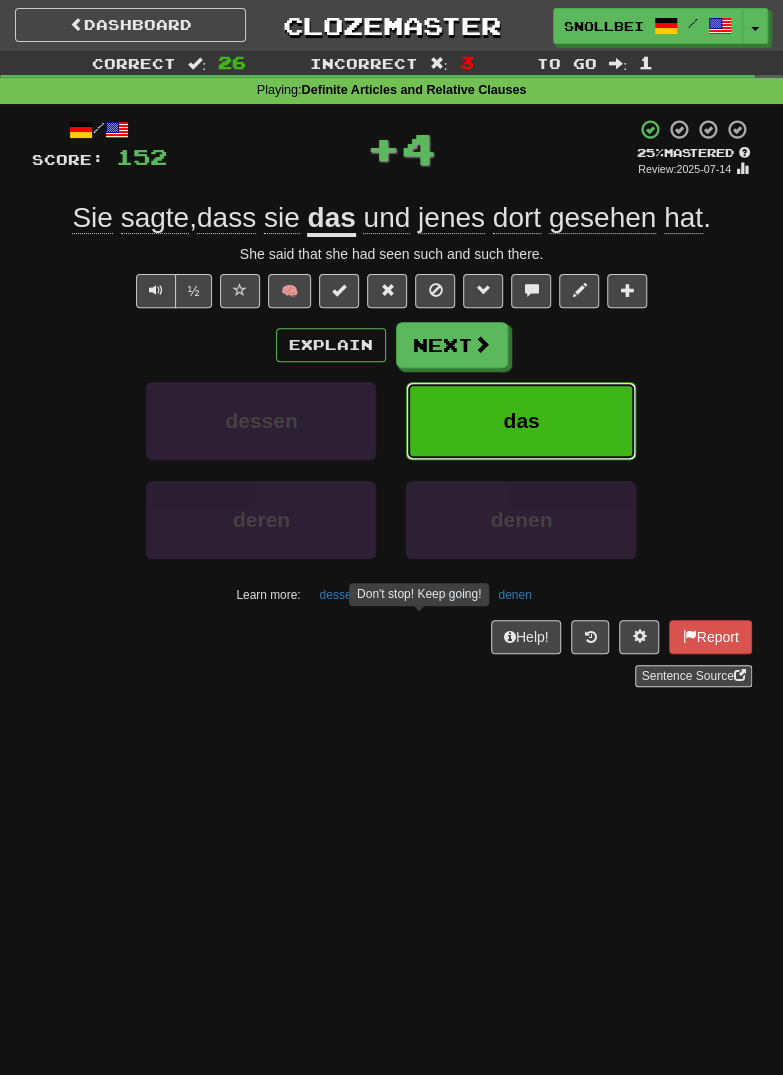 click on "das" at bounding box center [521, 421] 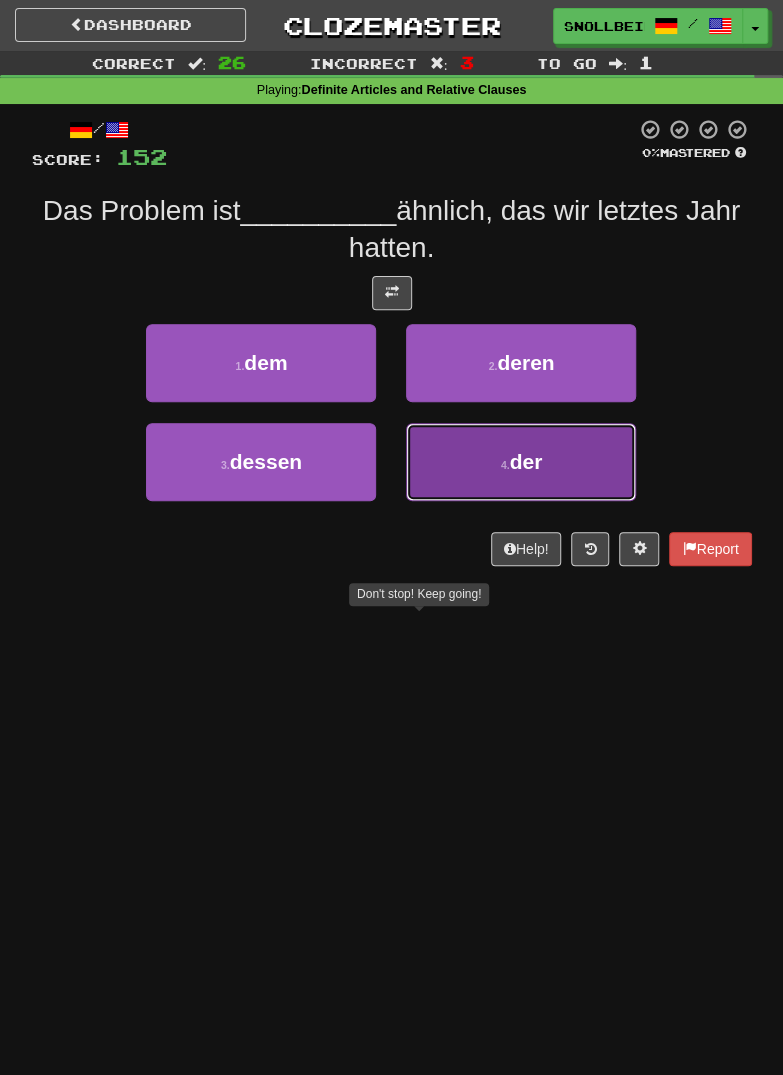 click on "4 .  der" at bounding box center [521, 462] 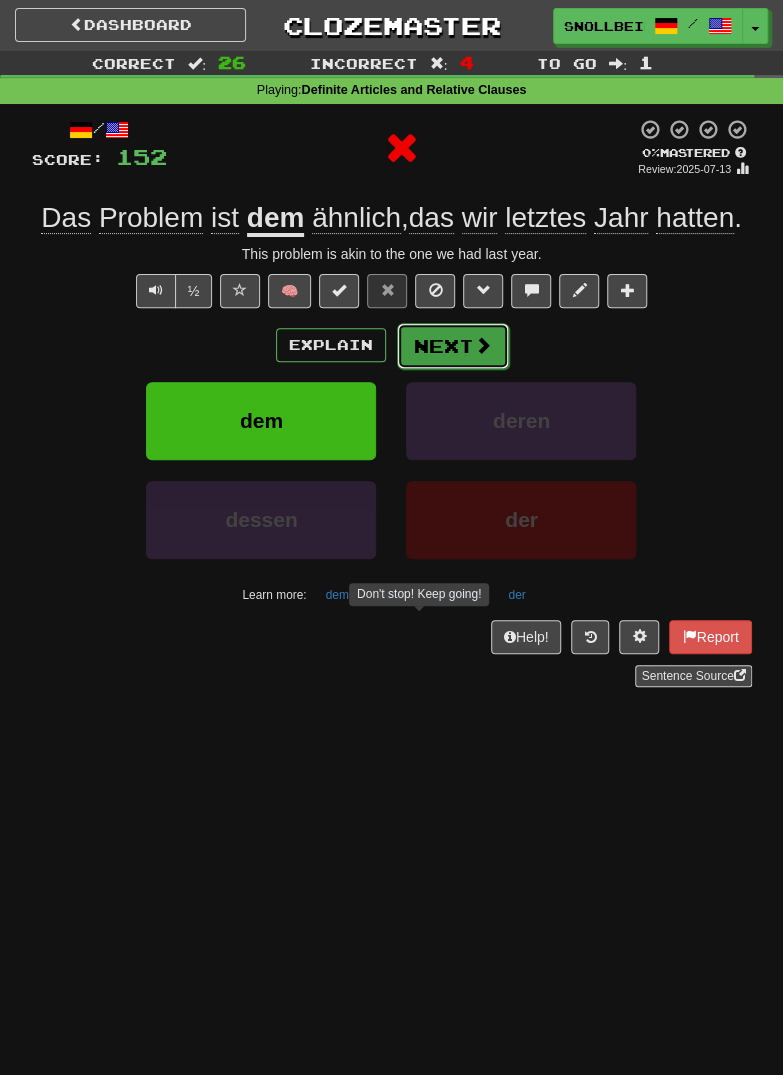 click on "Next" at bounding box center (453, 346) 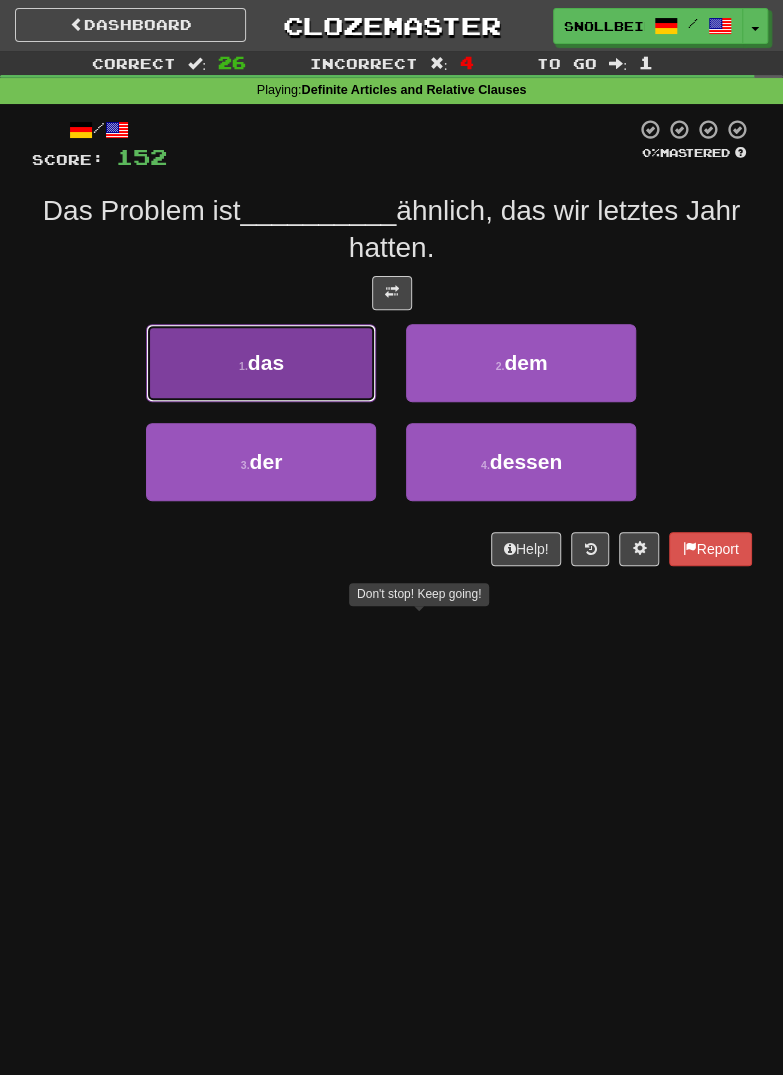 click on "1 .  das" at bounding box center [261, 363] 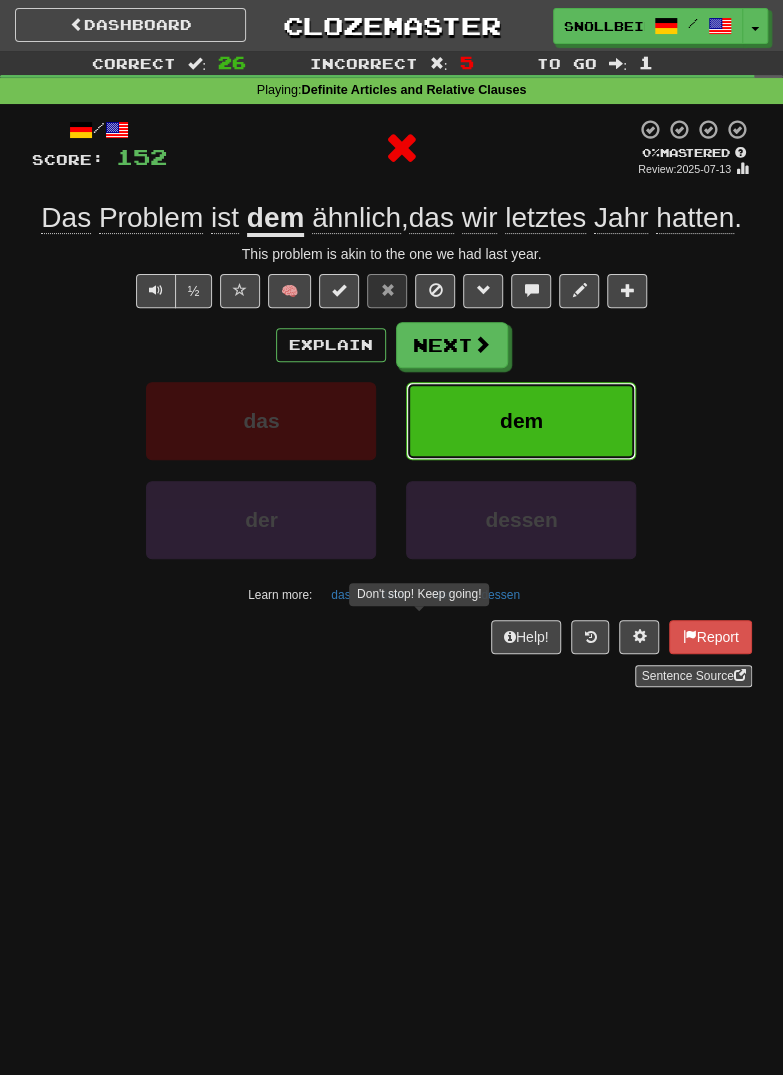 click on "dem" at bounding box center [521, 421] 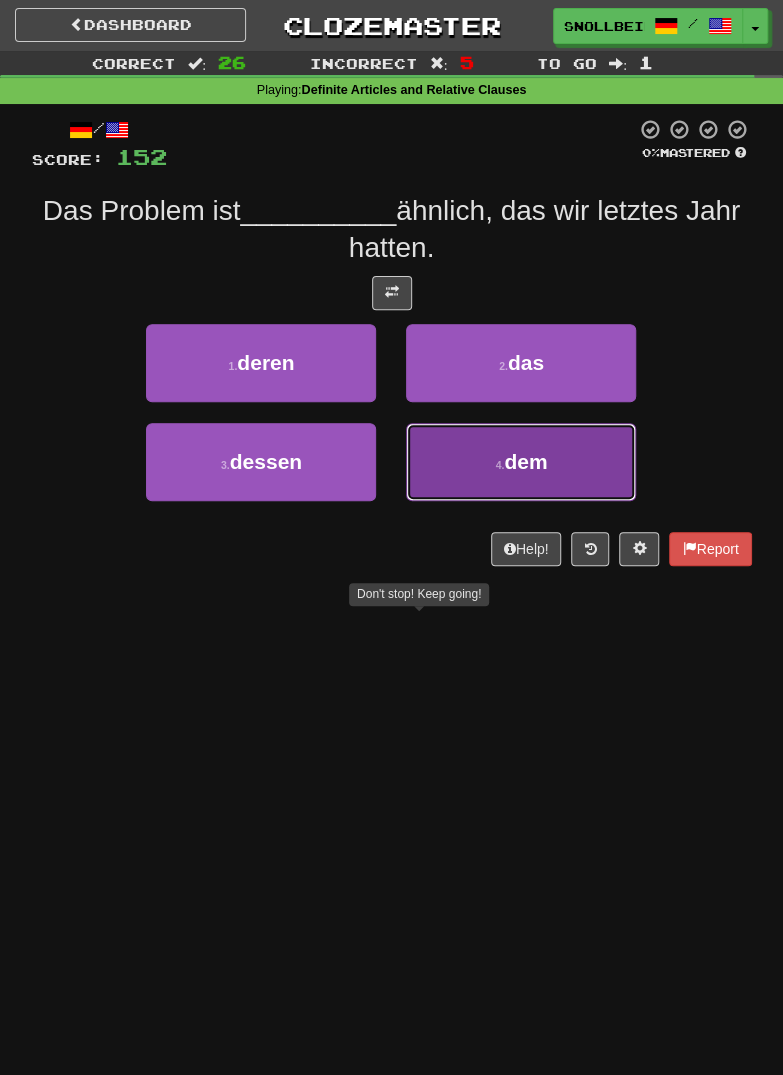 click on "dem" at bounding box center (525, 461) 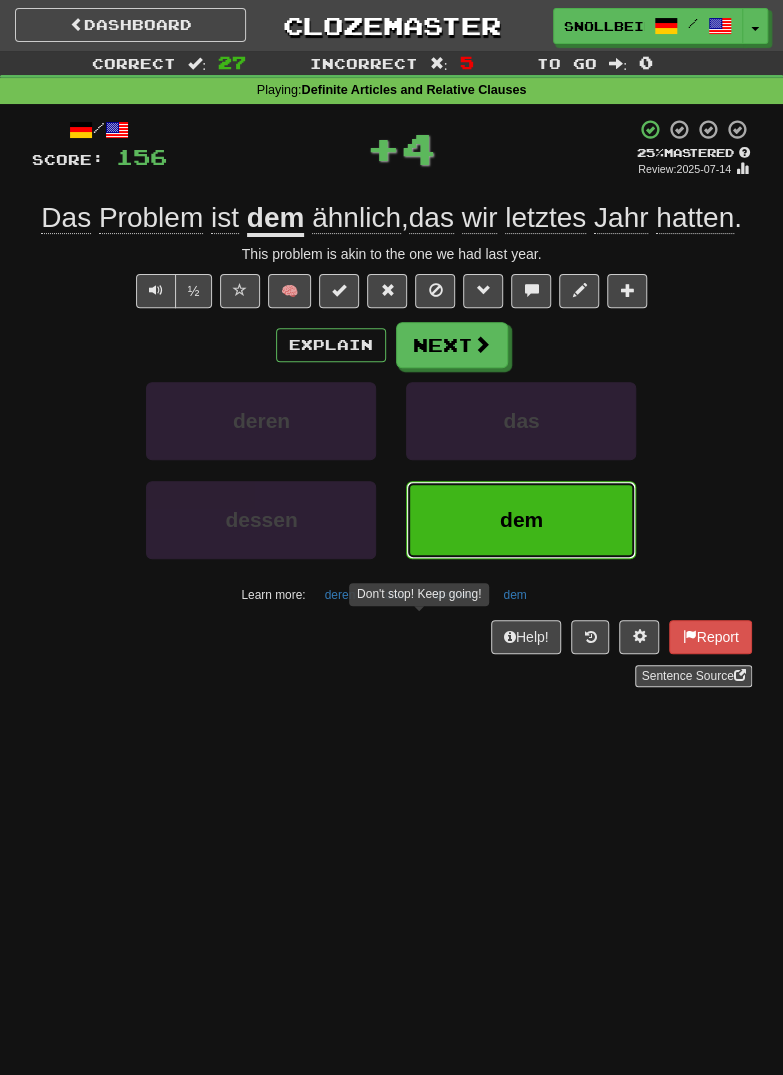 click on "dem" at bounding box center [521, 520] 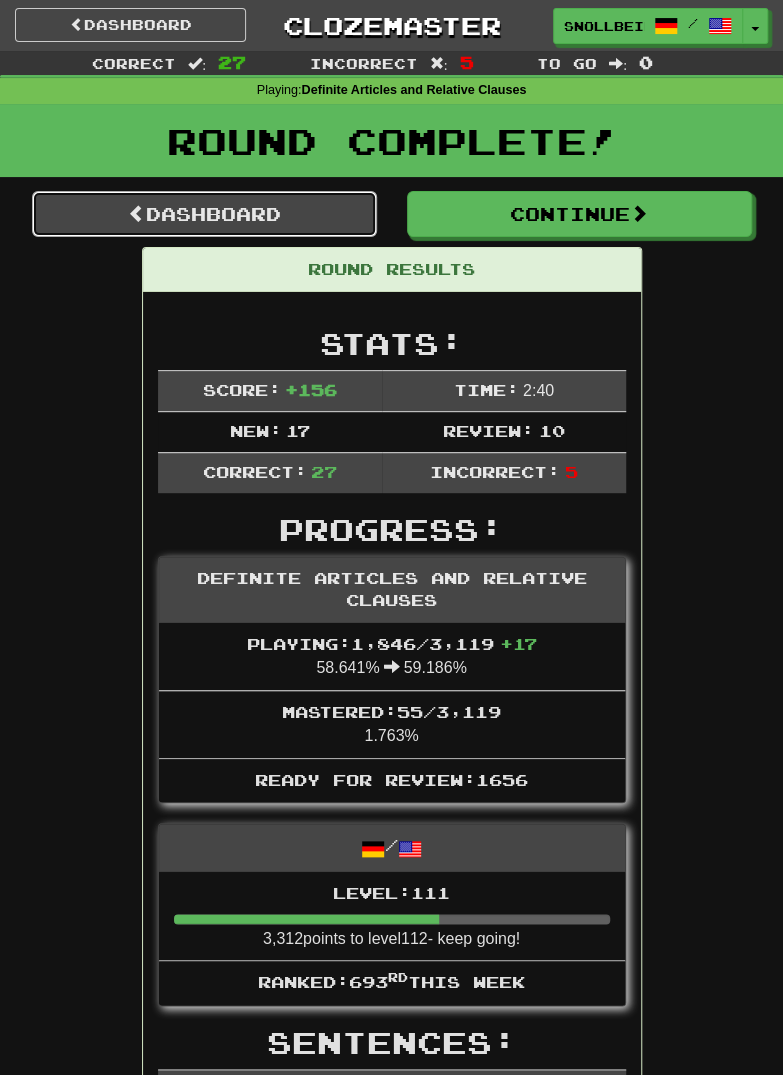 click on "Dashboard" at bounding box center [204, 214] 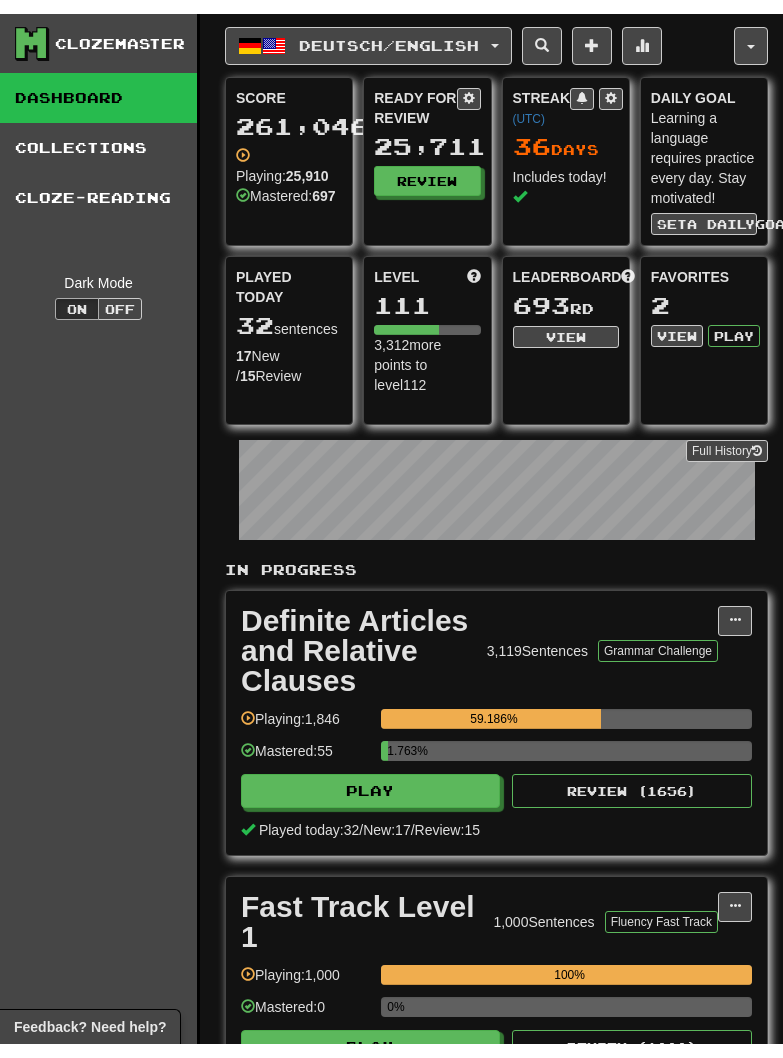 scroll, scrollTop: 0, scrollLeft: 0, axis: both 